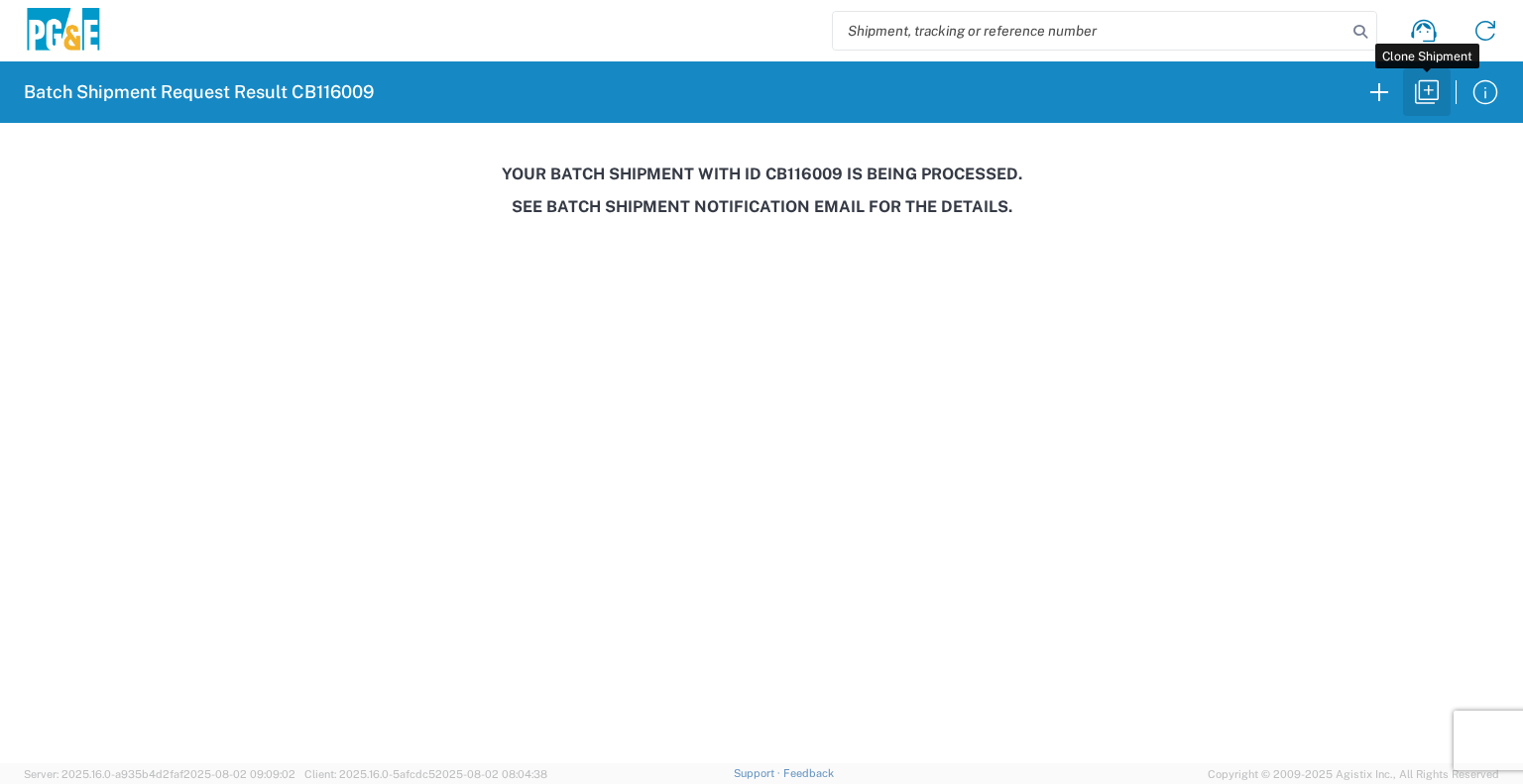 scroll, scrollTop: 0, scrollLeft: 0, axis: both 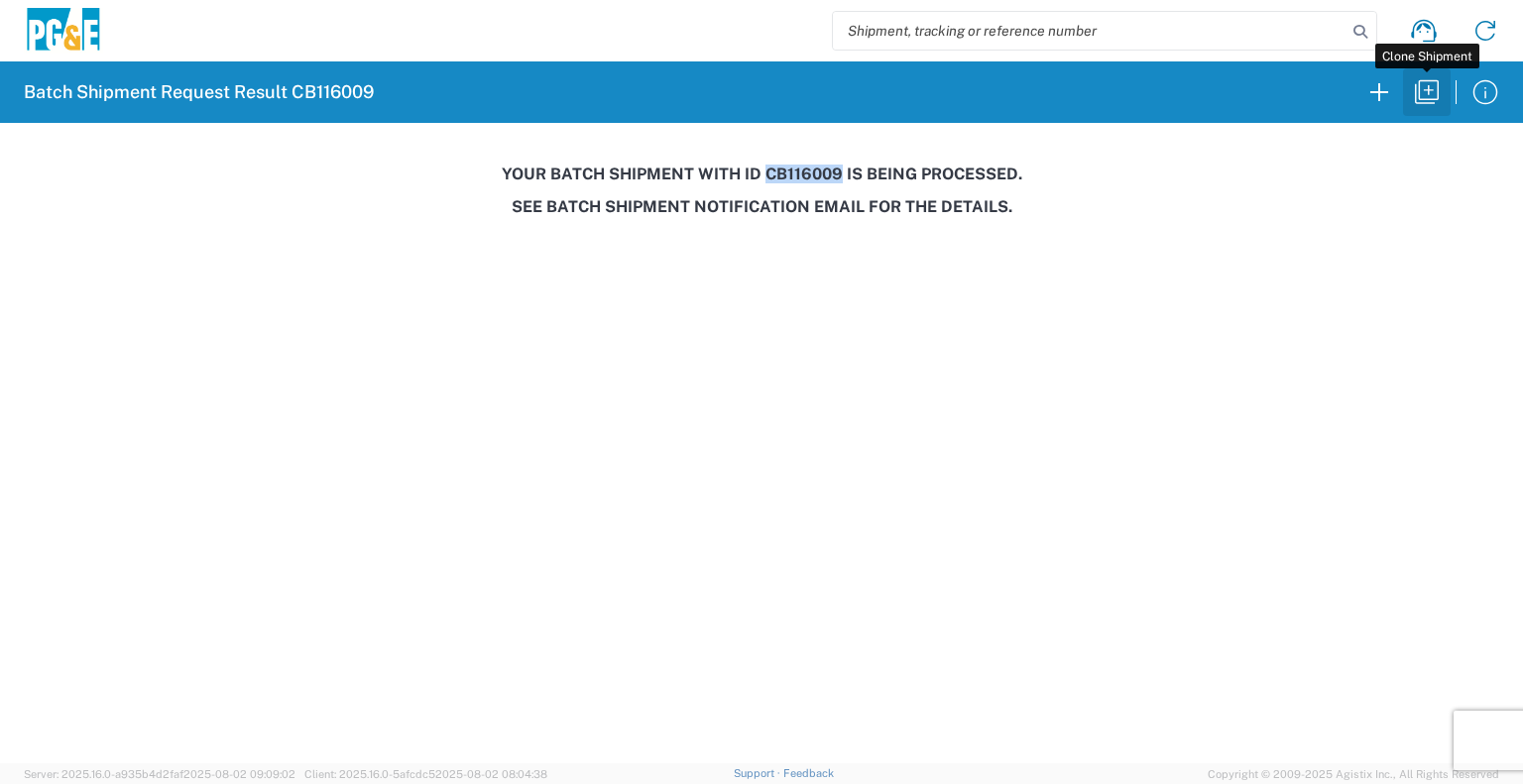 click 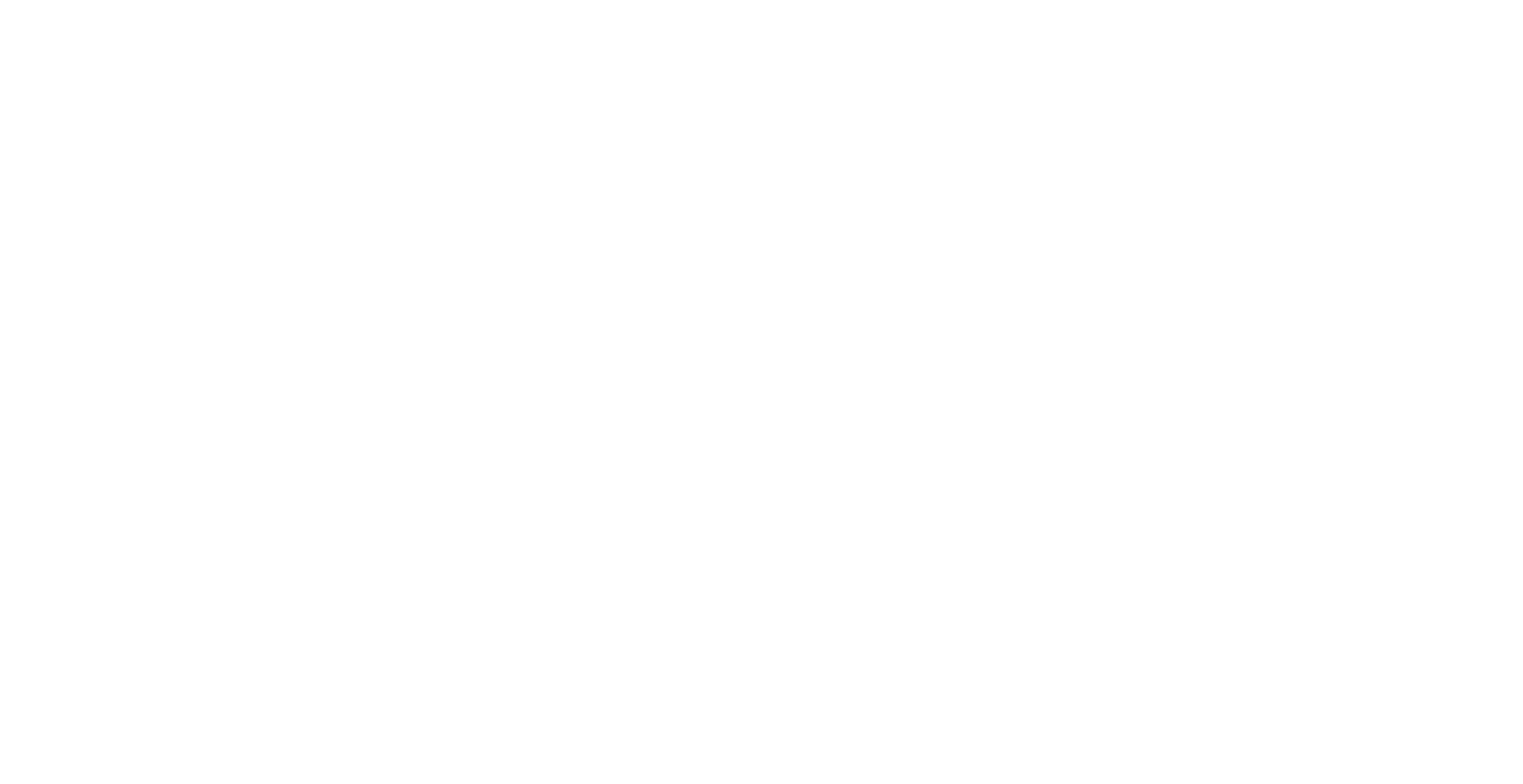 scroll, scrollTop: 0, scrollLeft: 0, axis: both 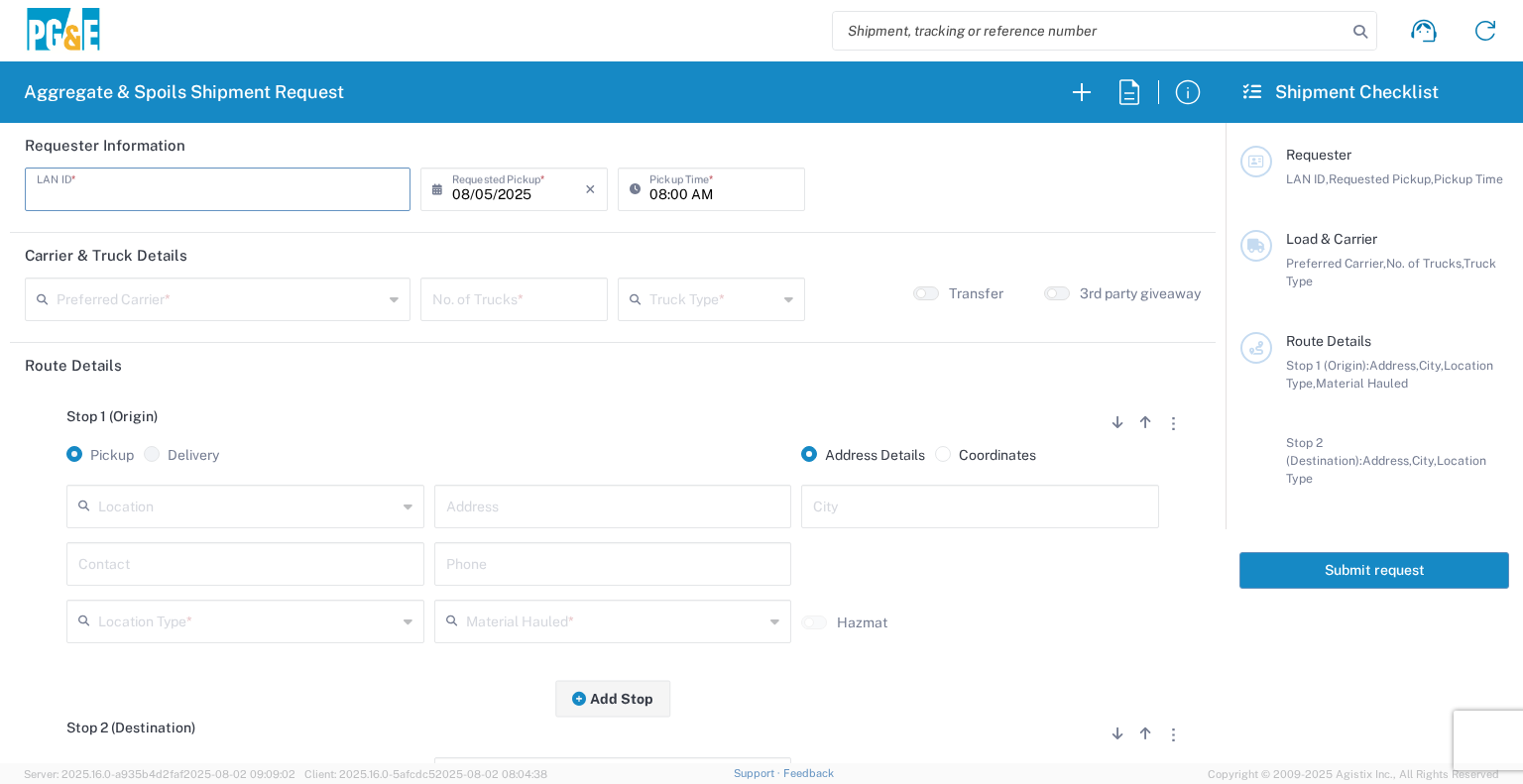 click at bounding box center (217, 187) 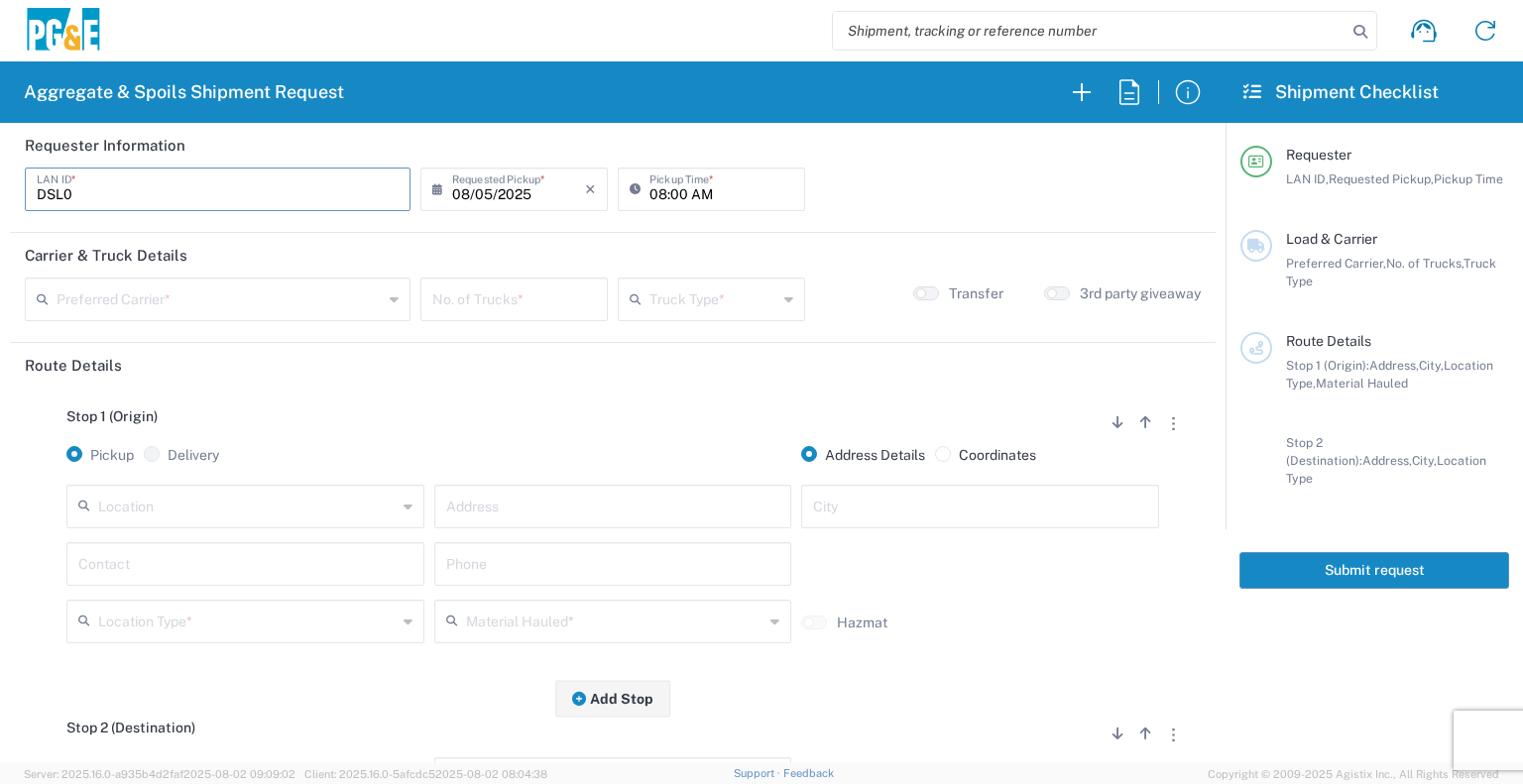 type on "DSL0" 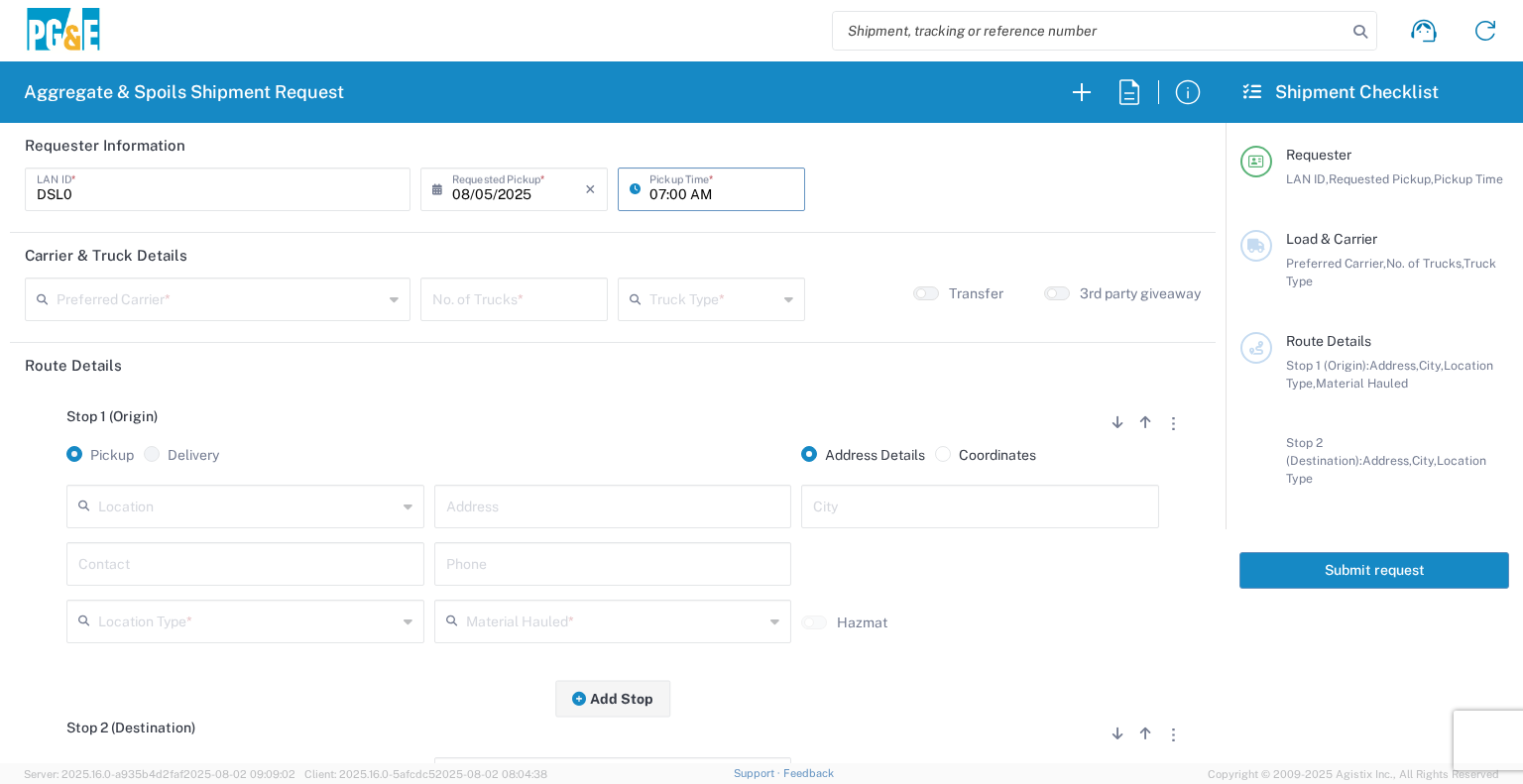type on "07:00 AM" 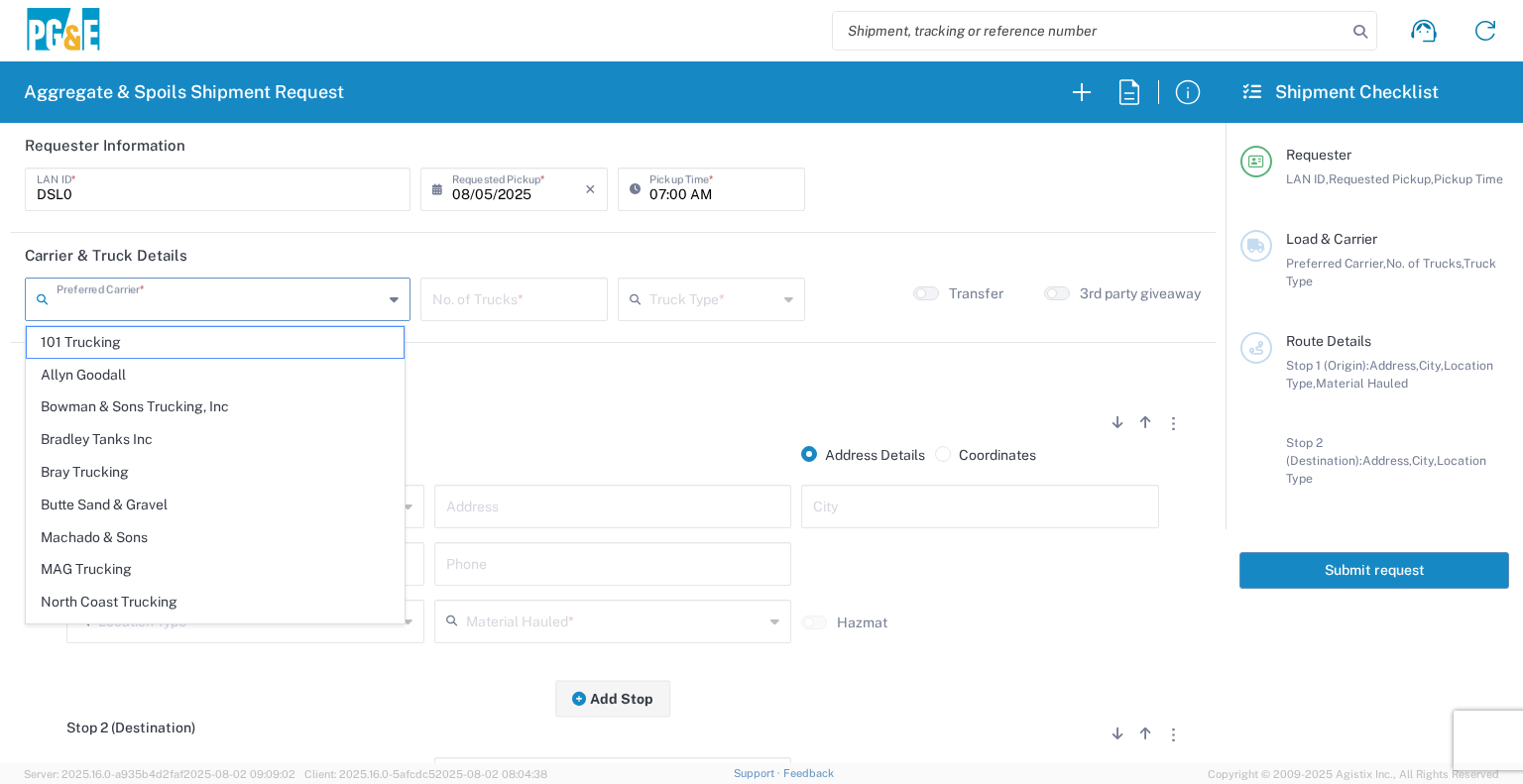 click at bounding box center [219, 297] 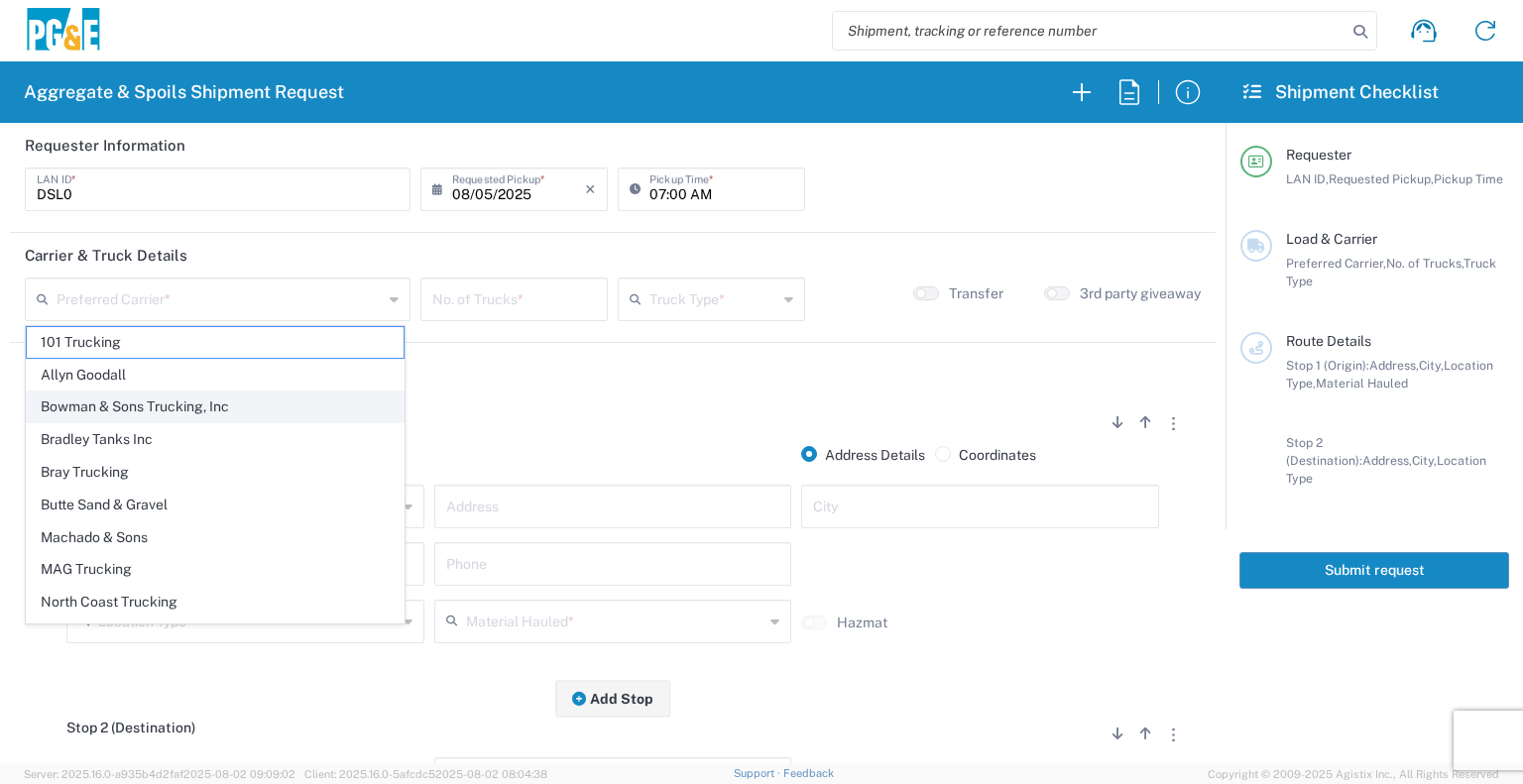 click on "Bowman & Sons Trucking, Inc" 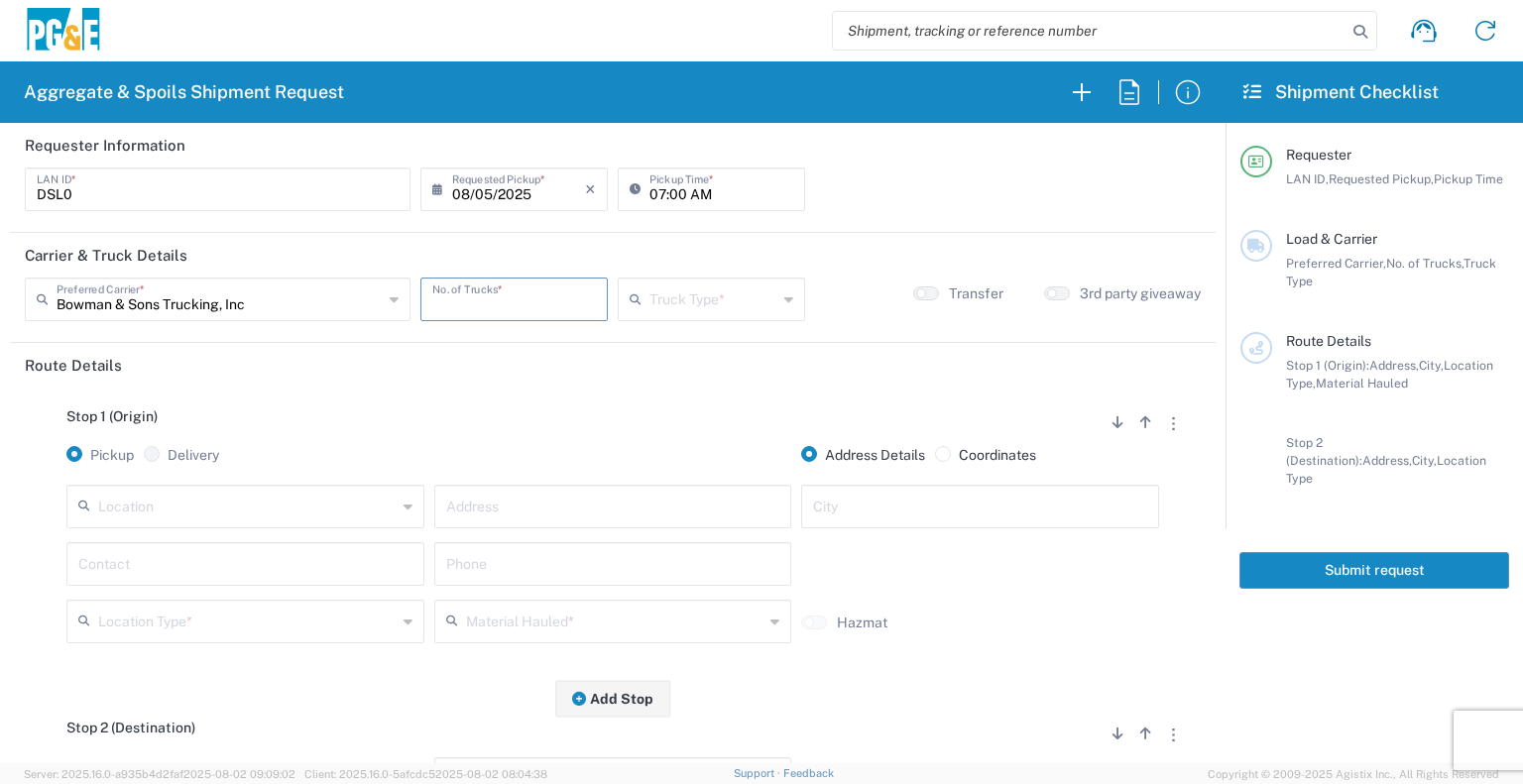 click at bounding box center (514, 297) 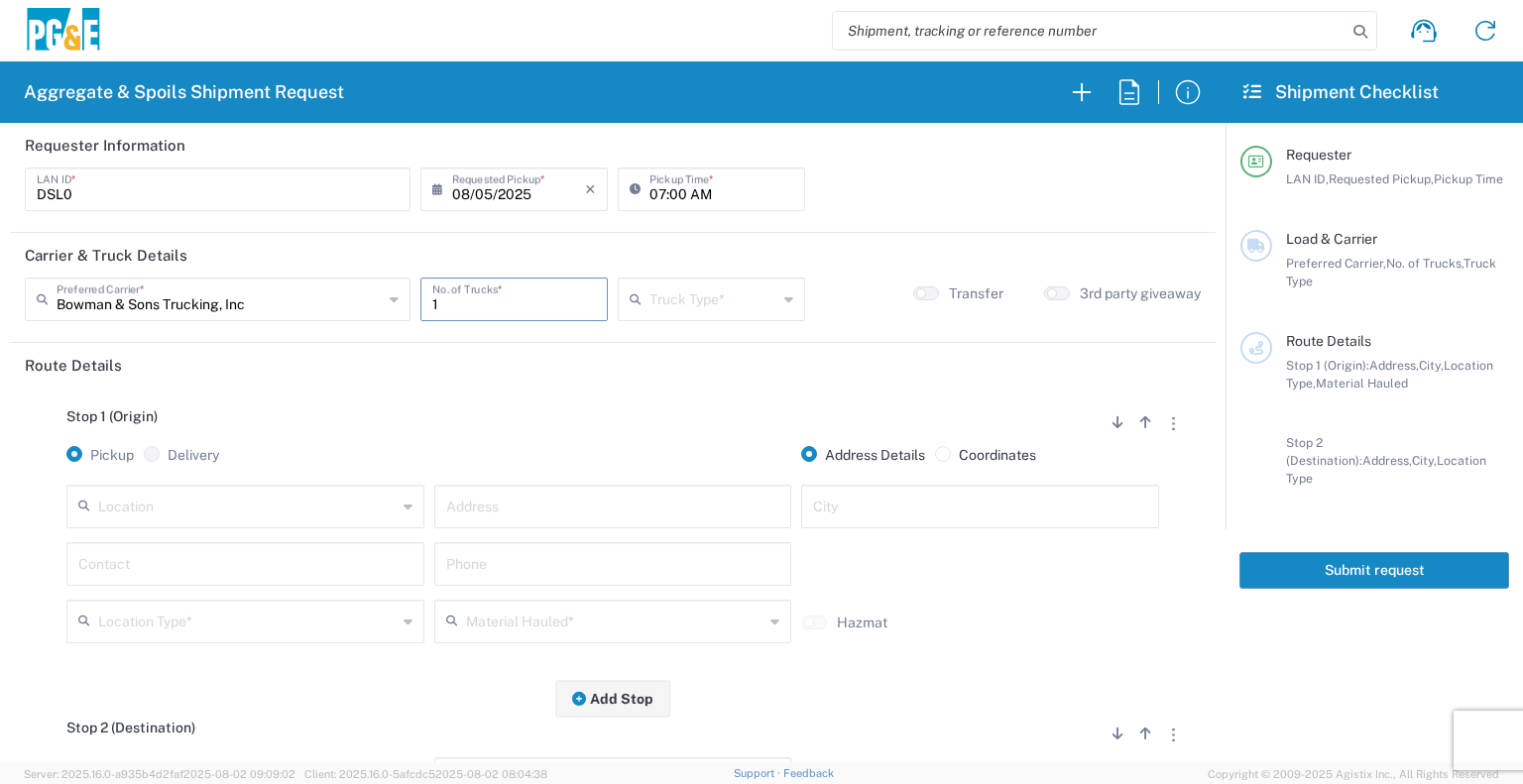 type on "1" 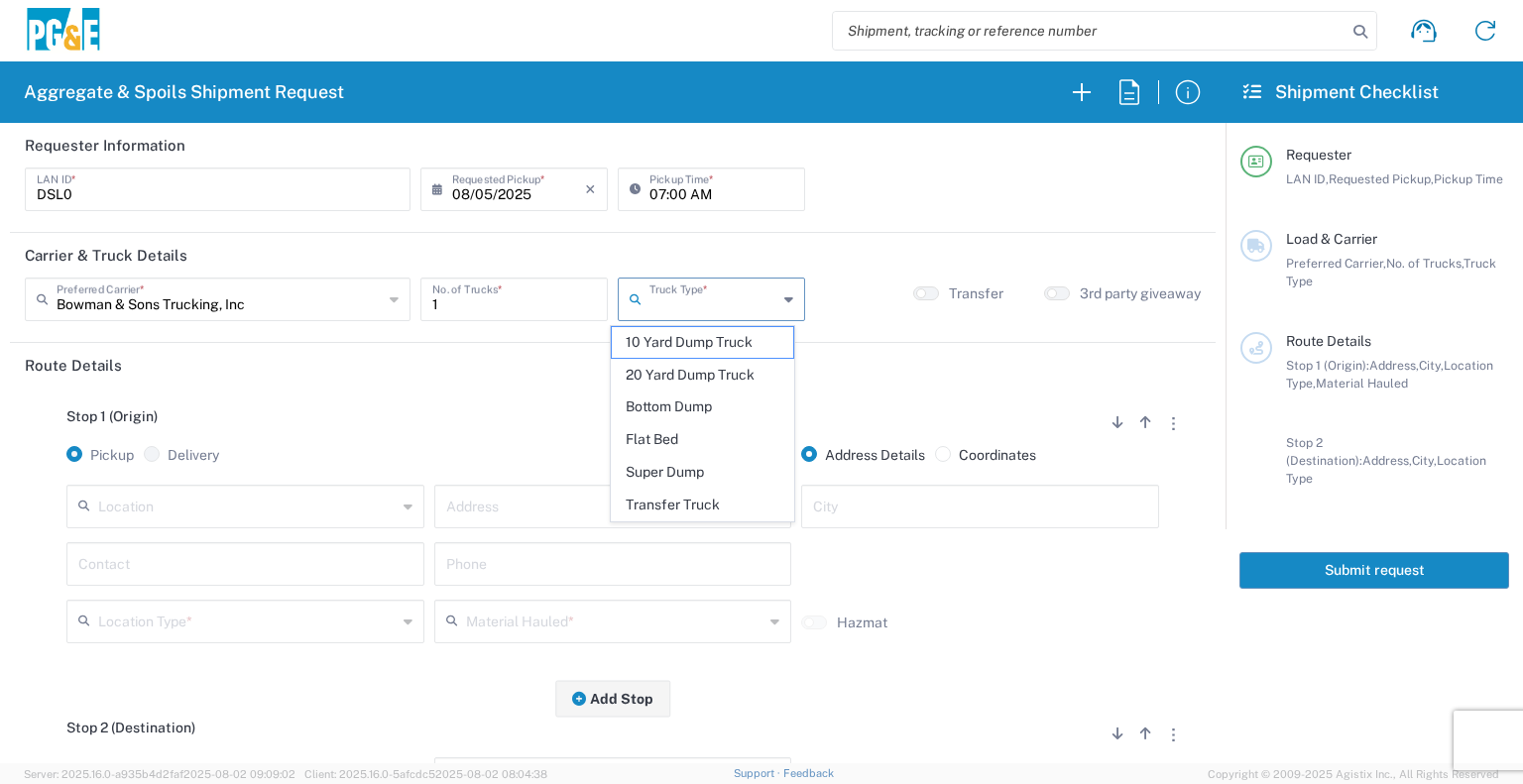 click at bounding box center (713, 297) 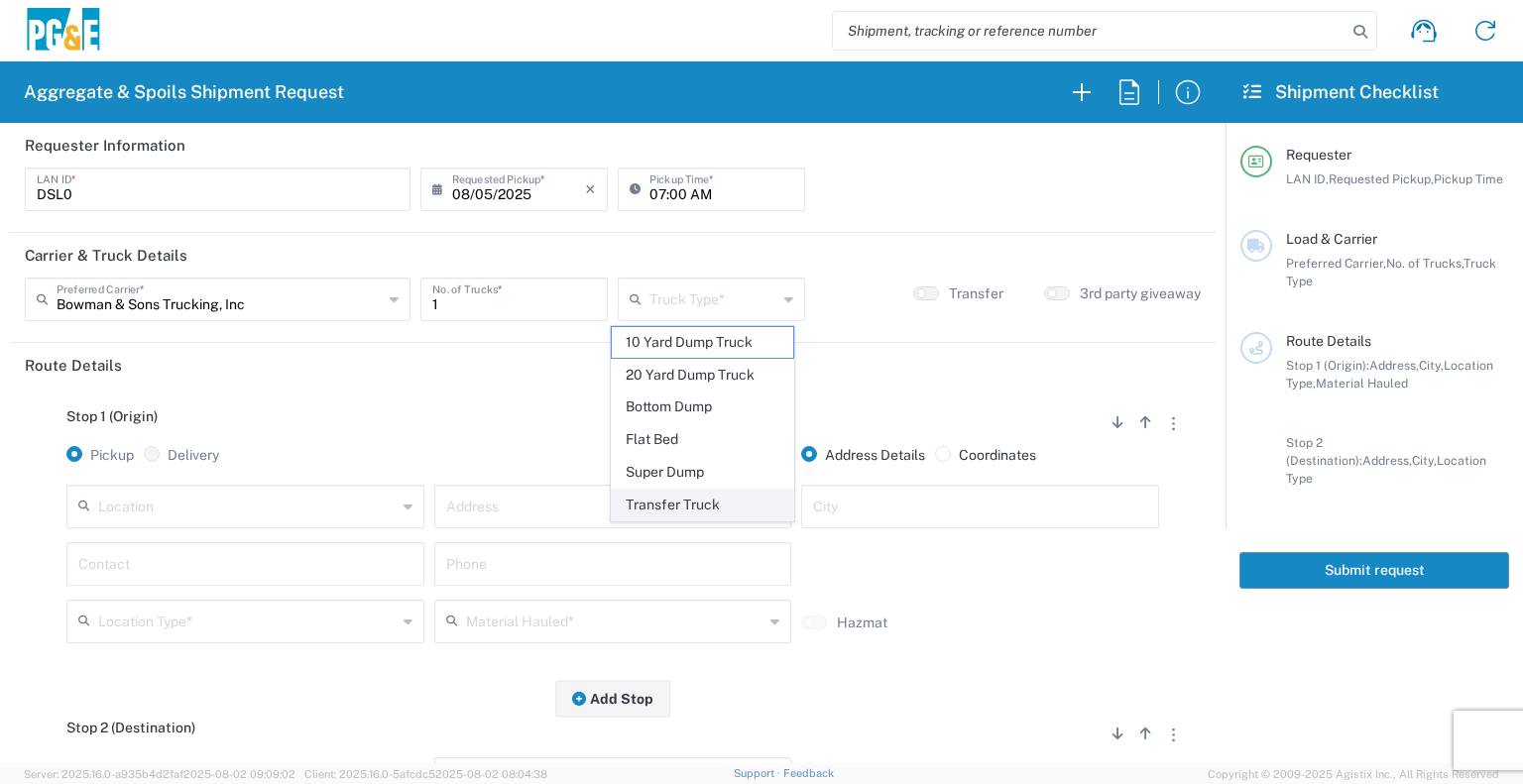 click on "Transfer Truck" 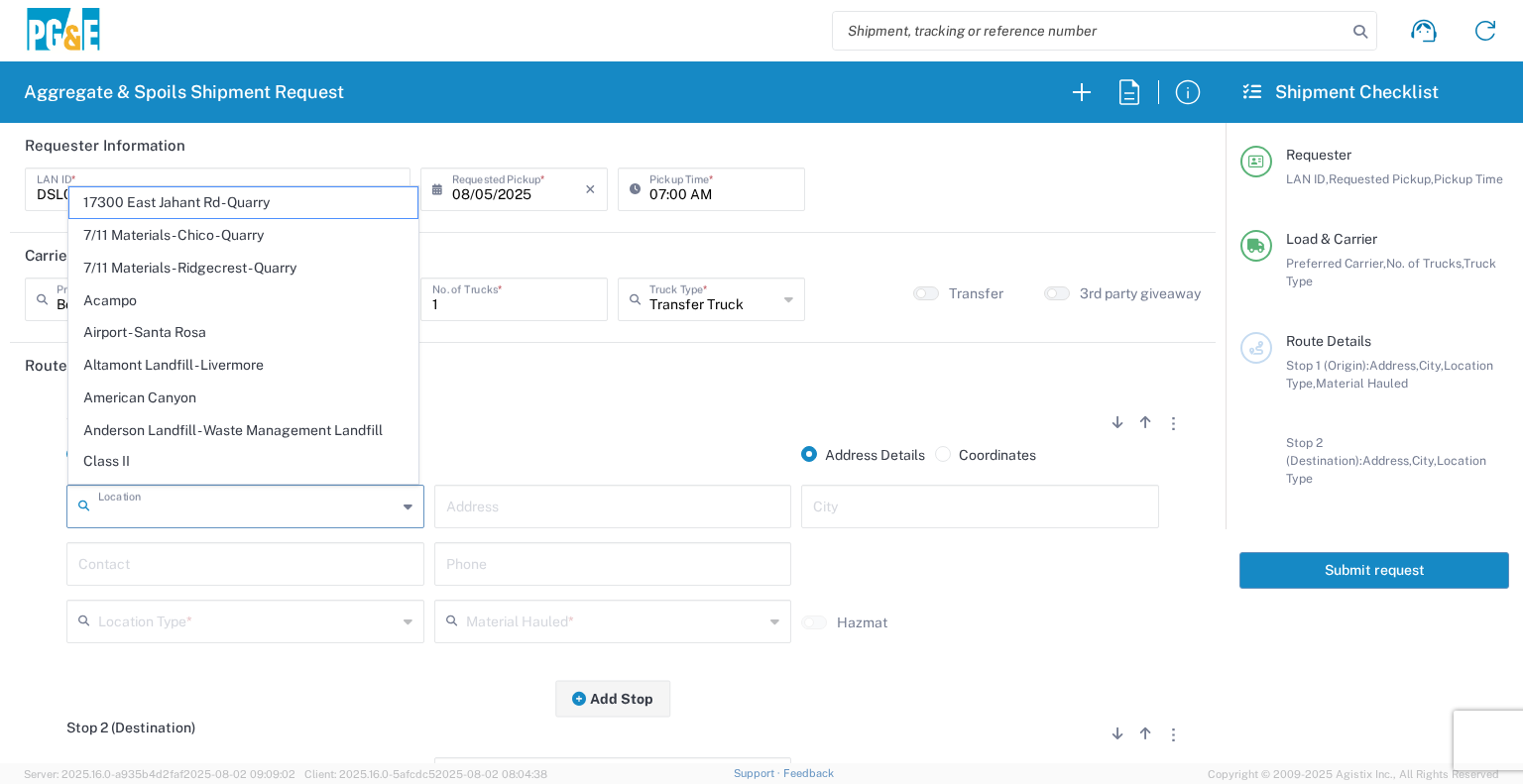click at bounding box center (247, 504) 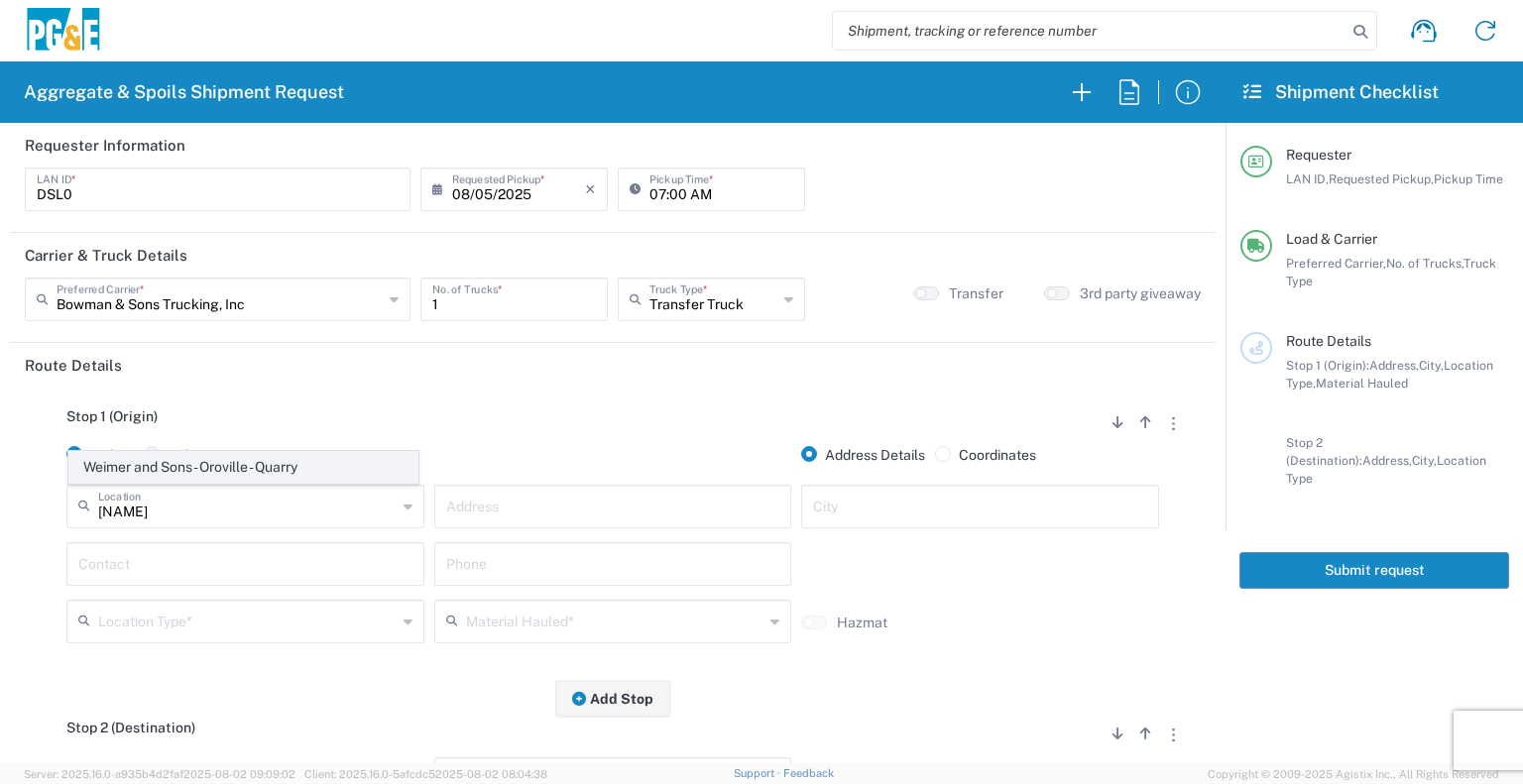 click on "Weimer and Sons - Oroville - Quarry" 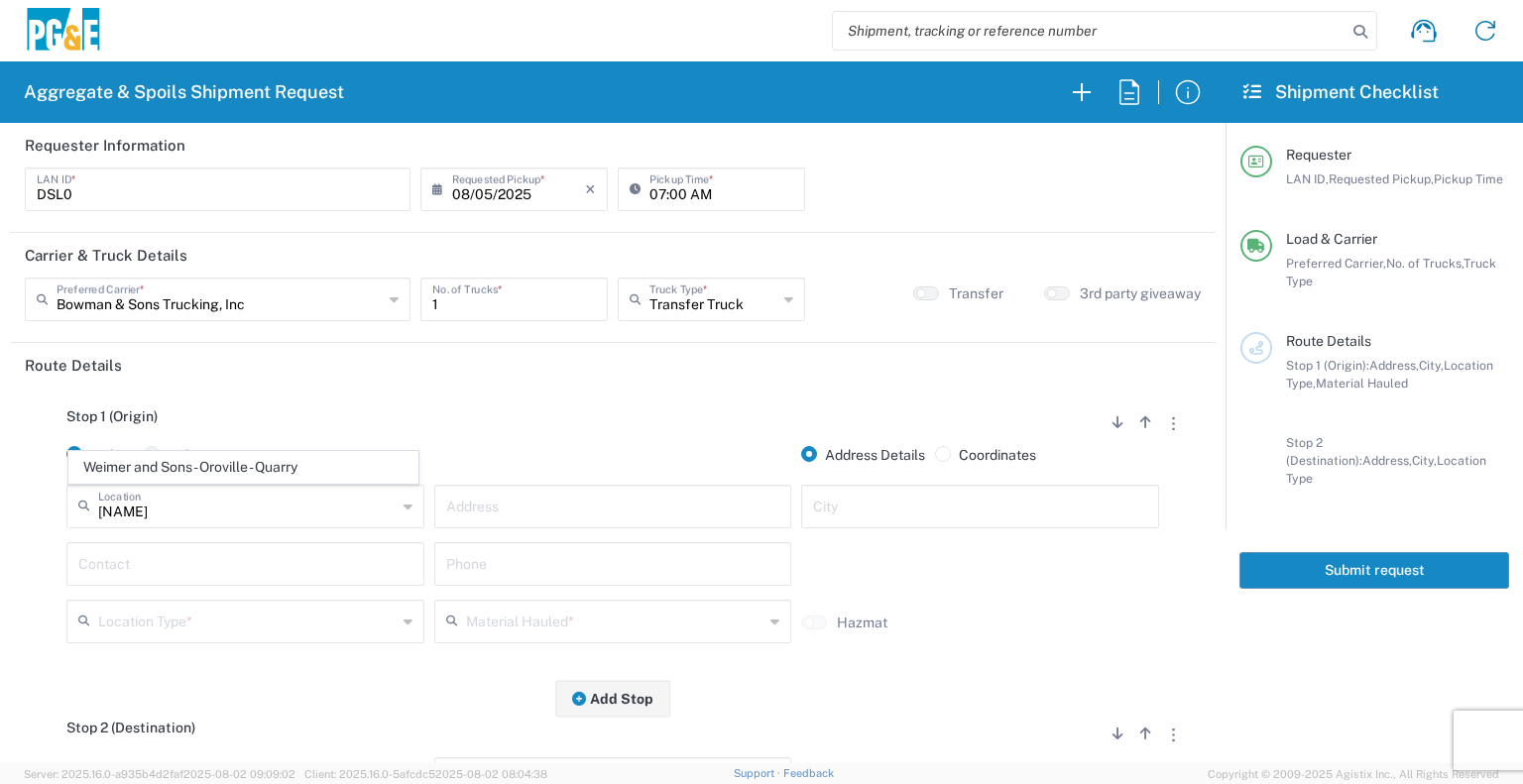 type on "Weimer and Sons - Oroville - Quarry" 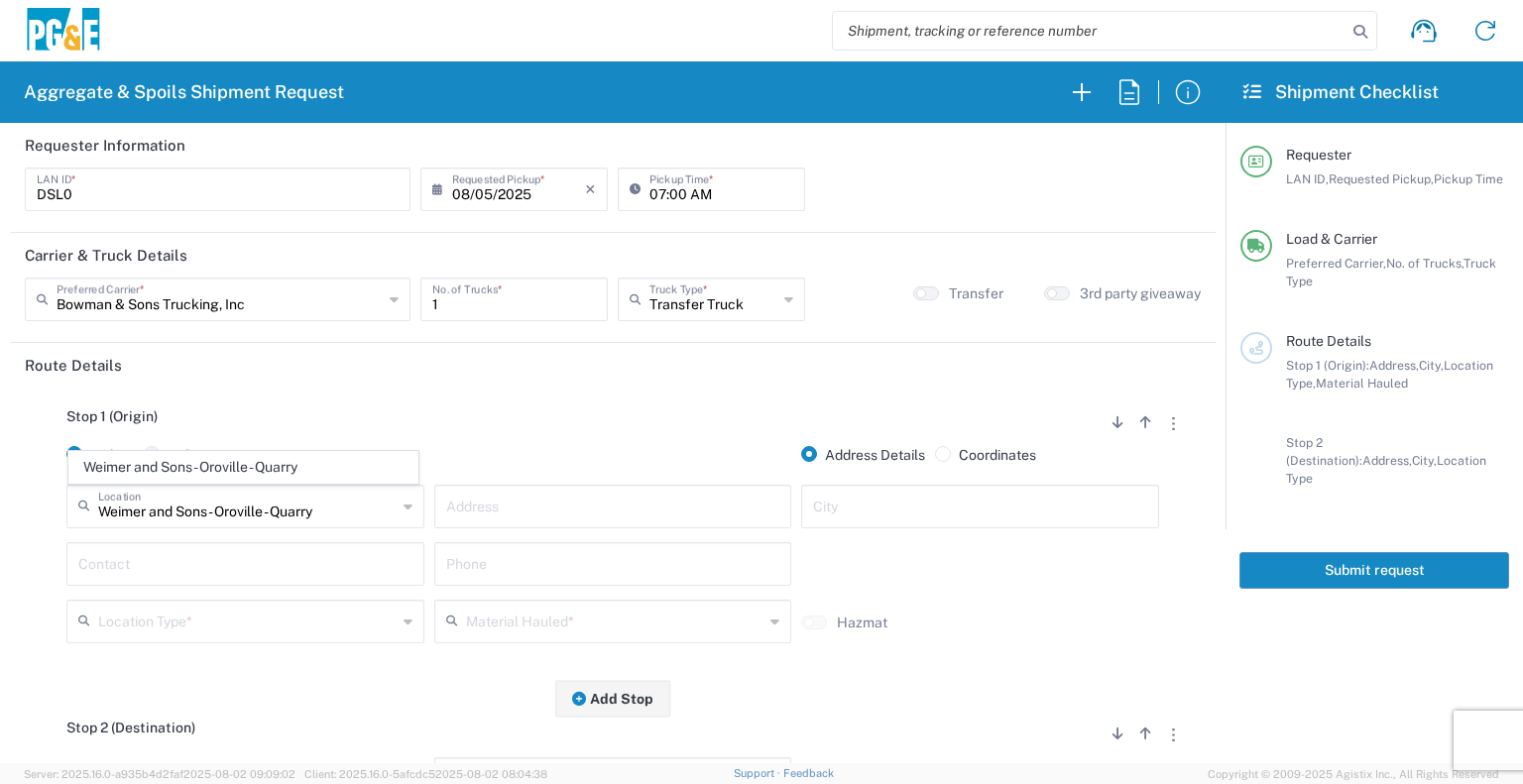type on "4714 Pacific Heights Rd" 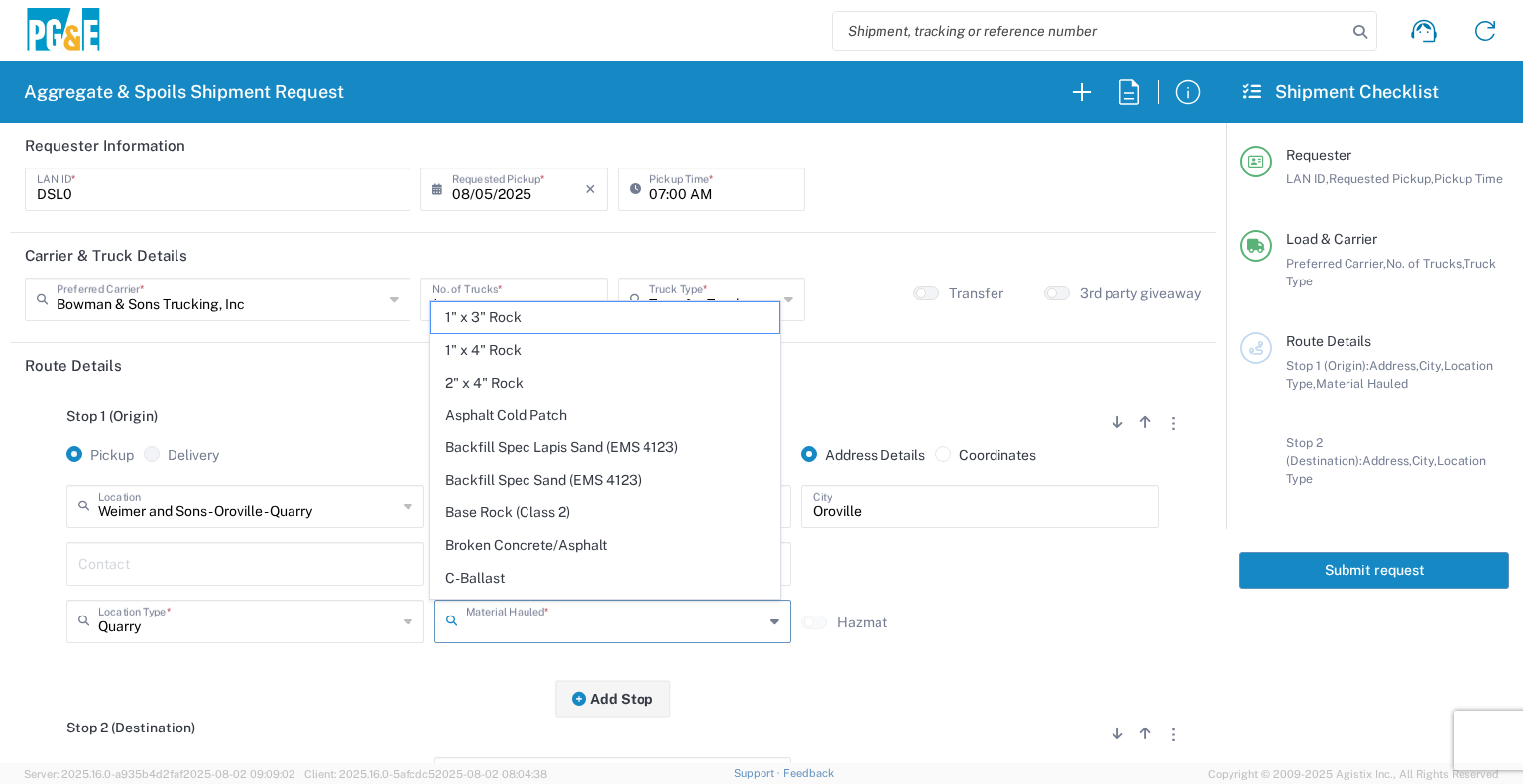 click at bounding box center (615, 619) 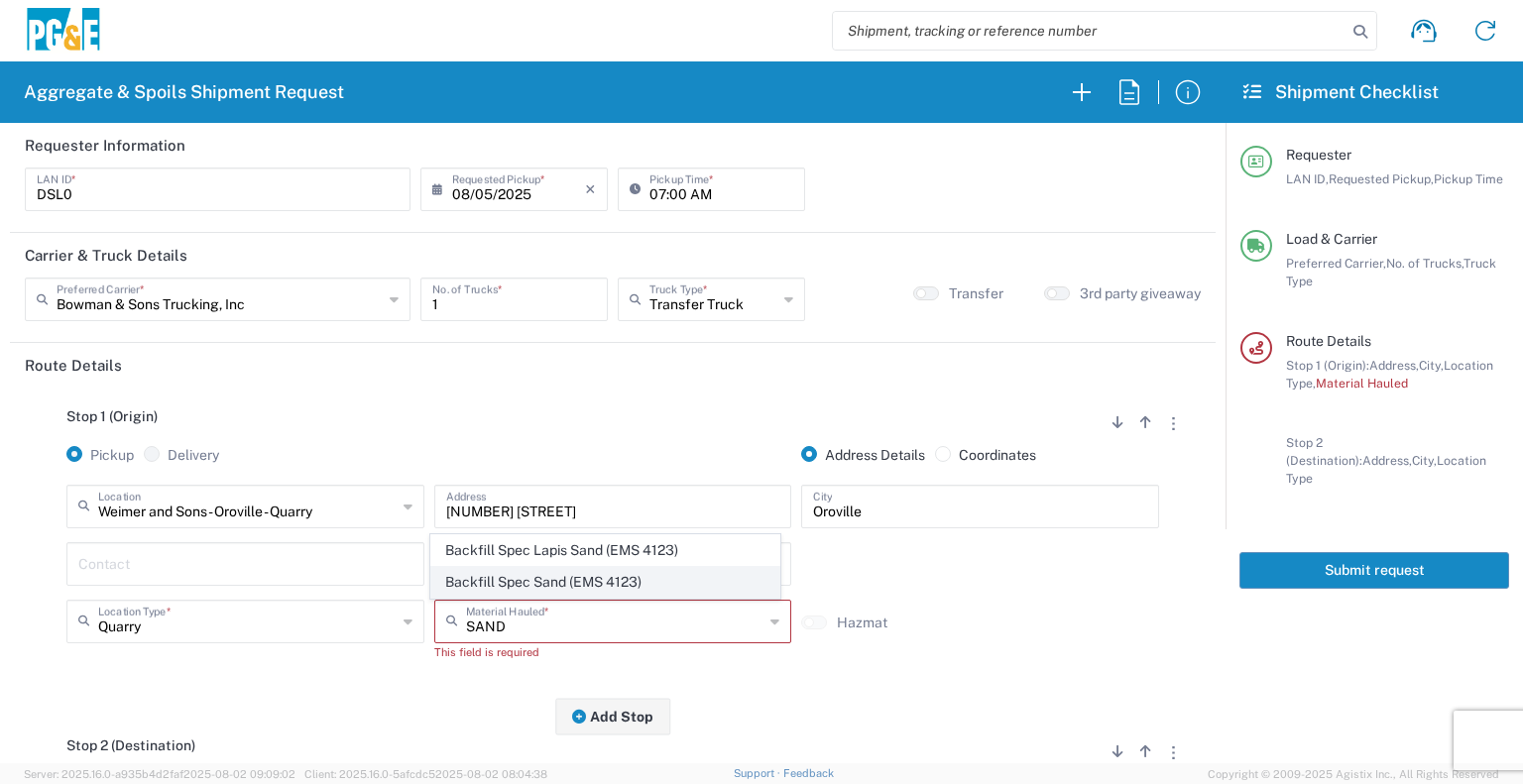 click on "Backfill Spec Sand (EMS 4123)" 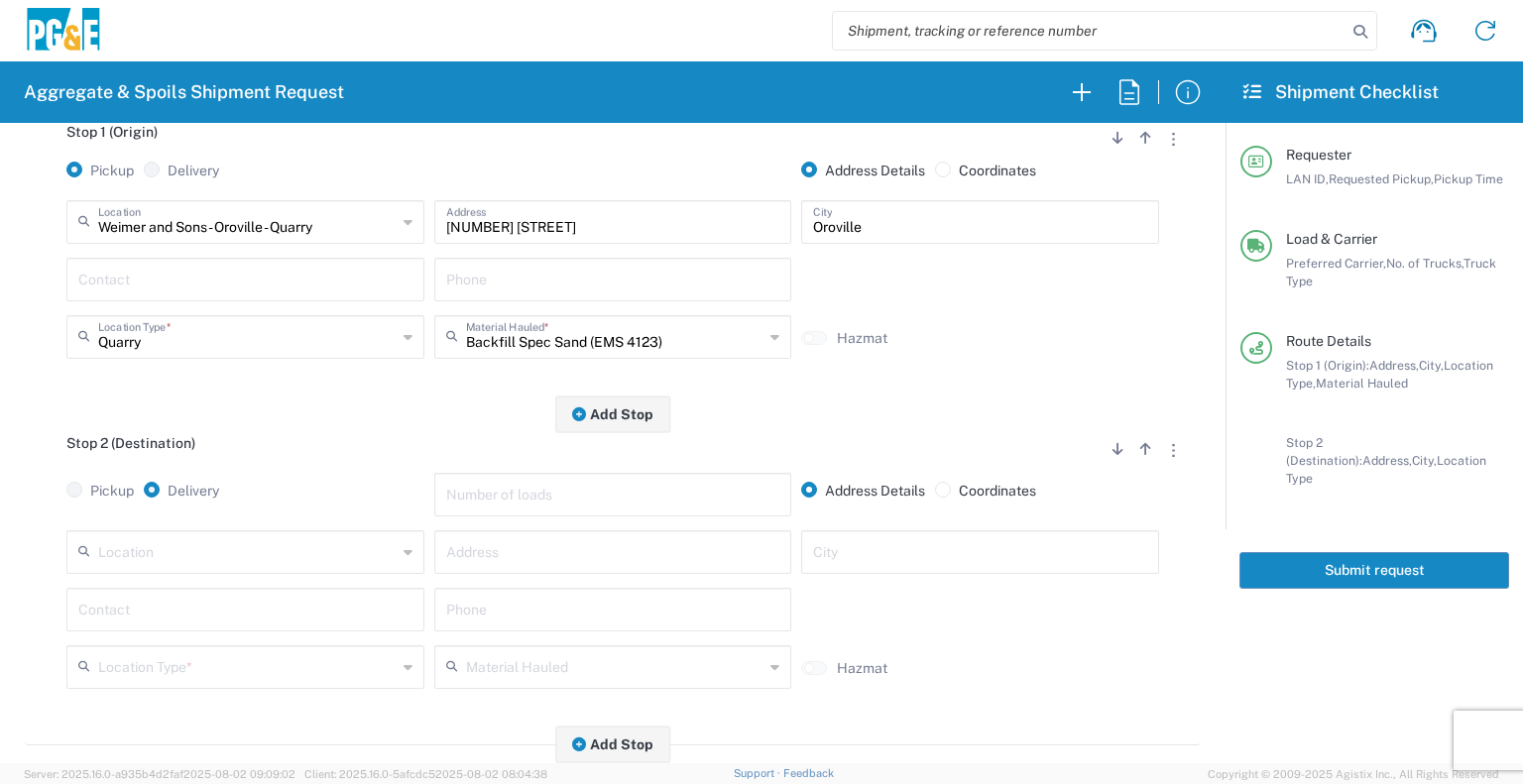 scroll, scrollTop: 361, scrollLeft: 0, axis: vertical 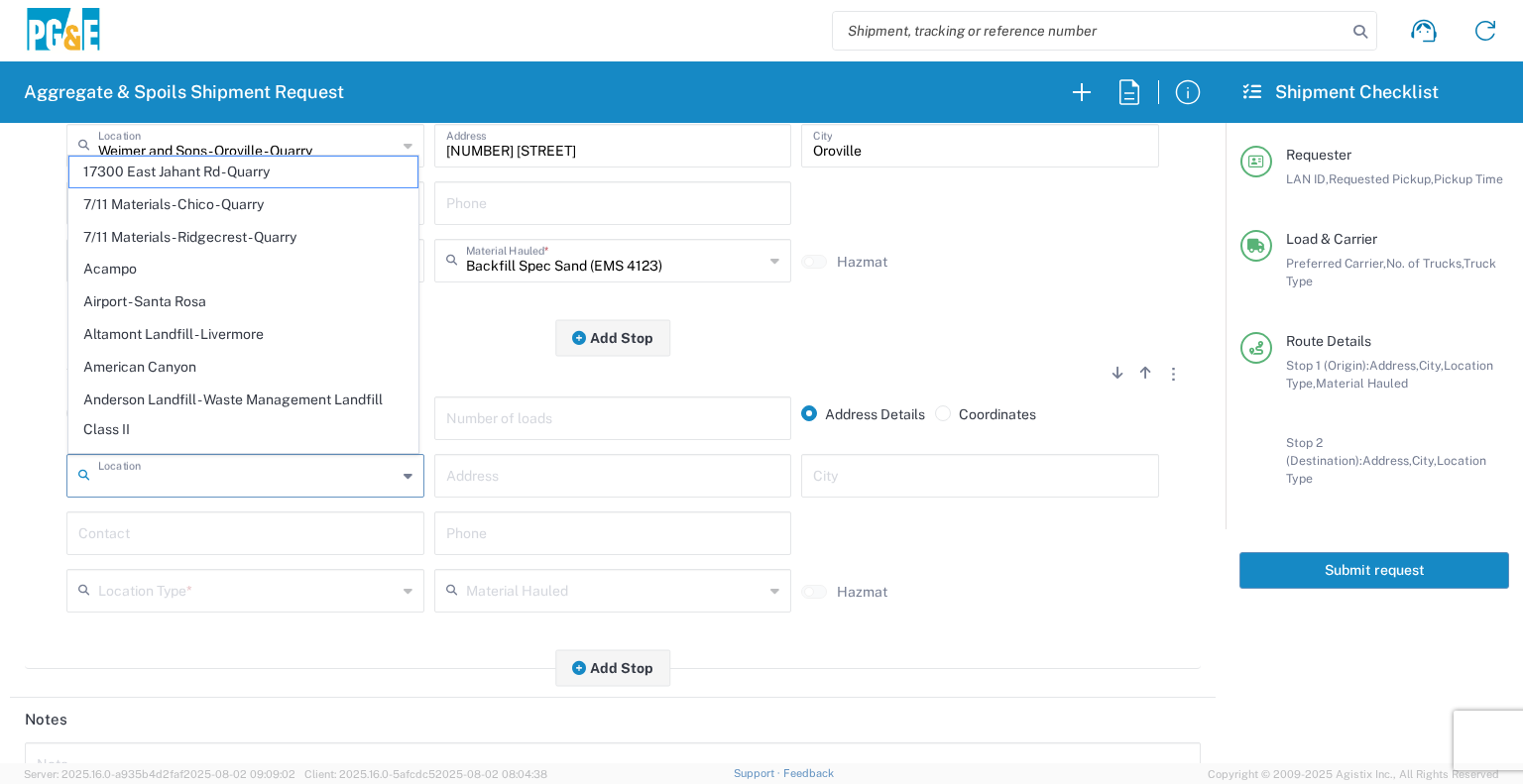 click at bounding box center (247, 474) 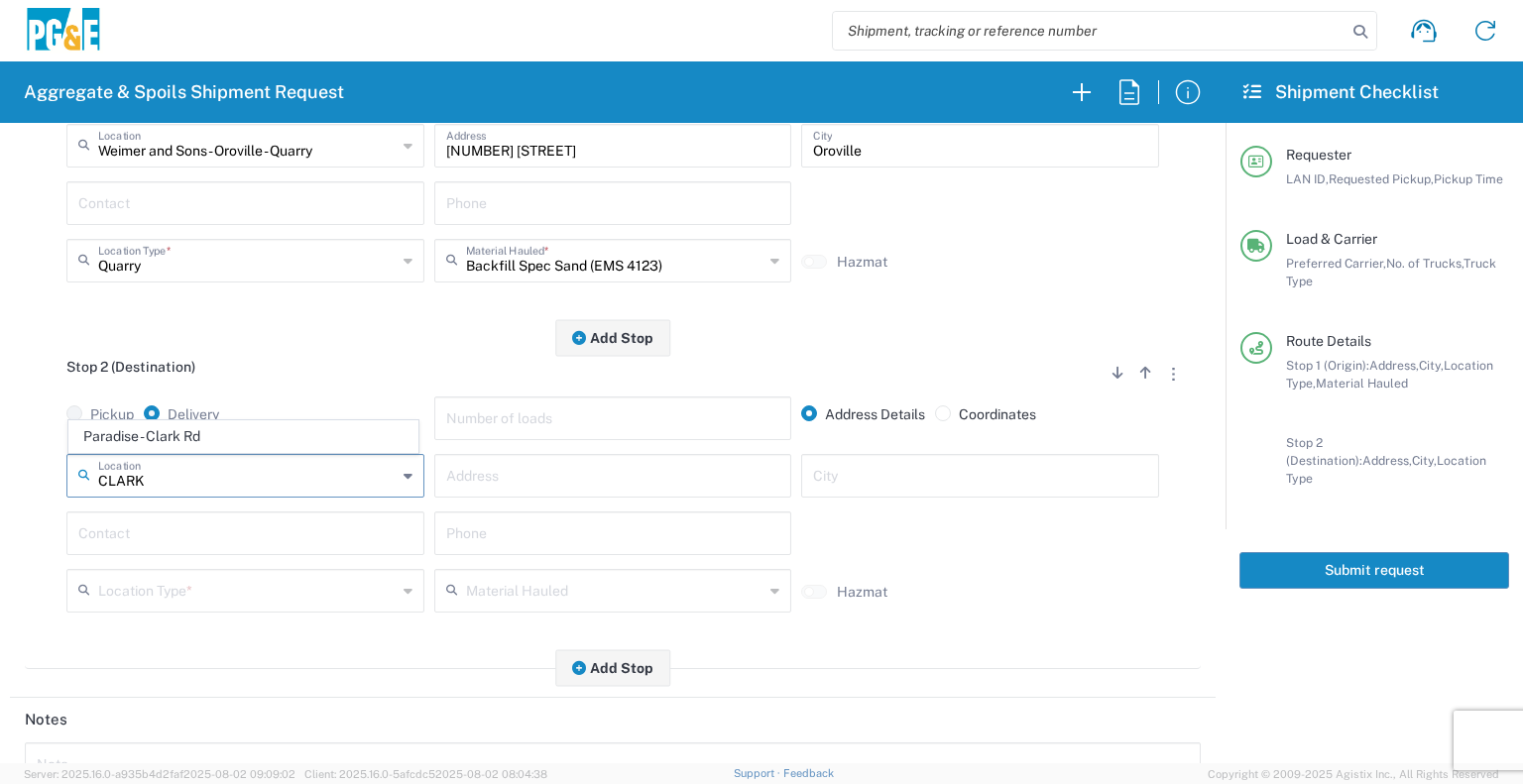 type on "Paradise - Clark Rd" 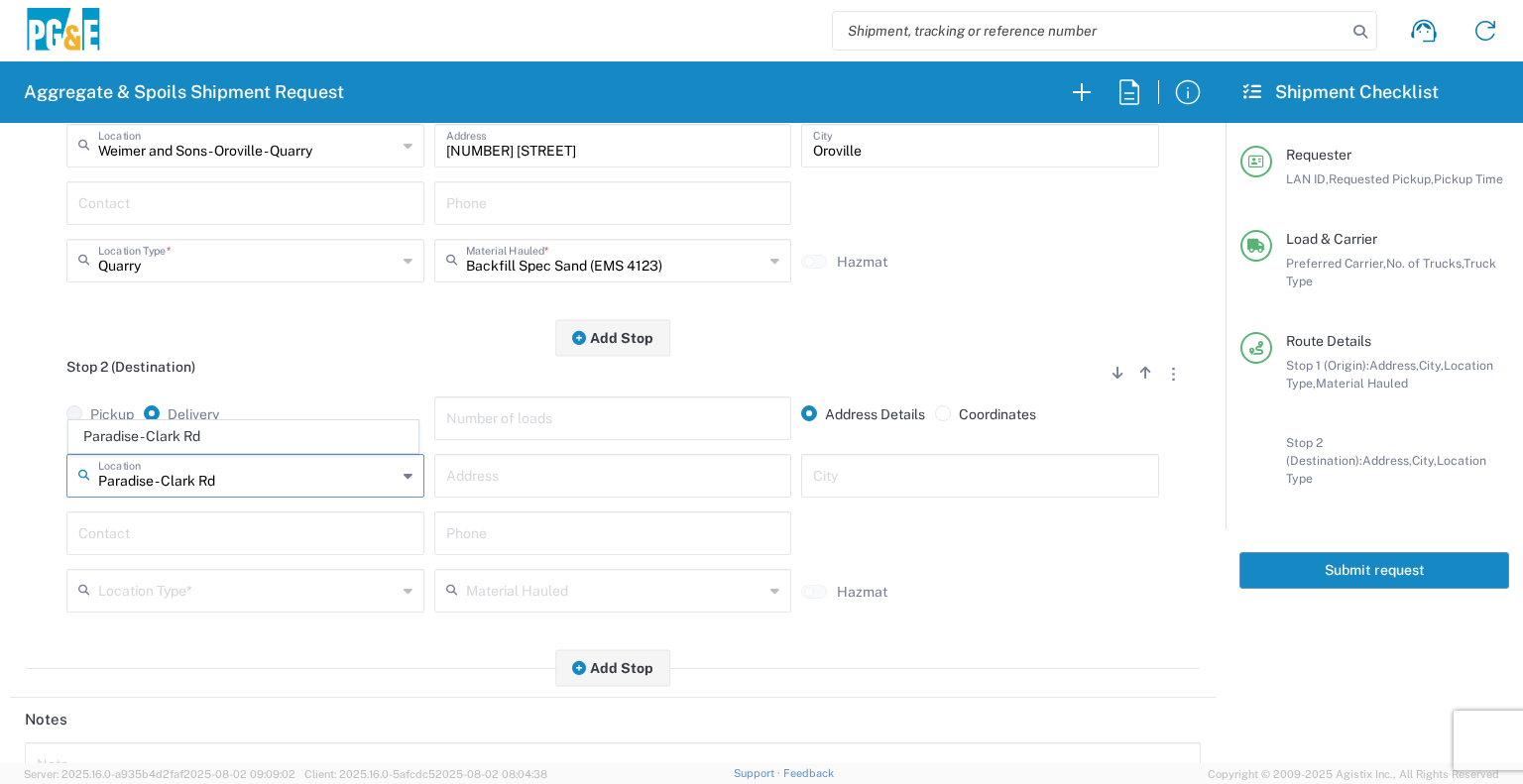 type on "5365 Clark Rd" 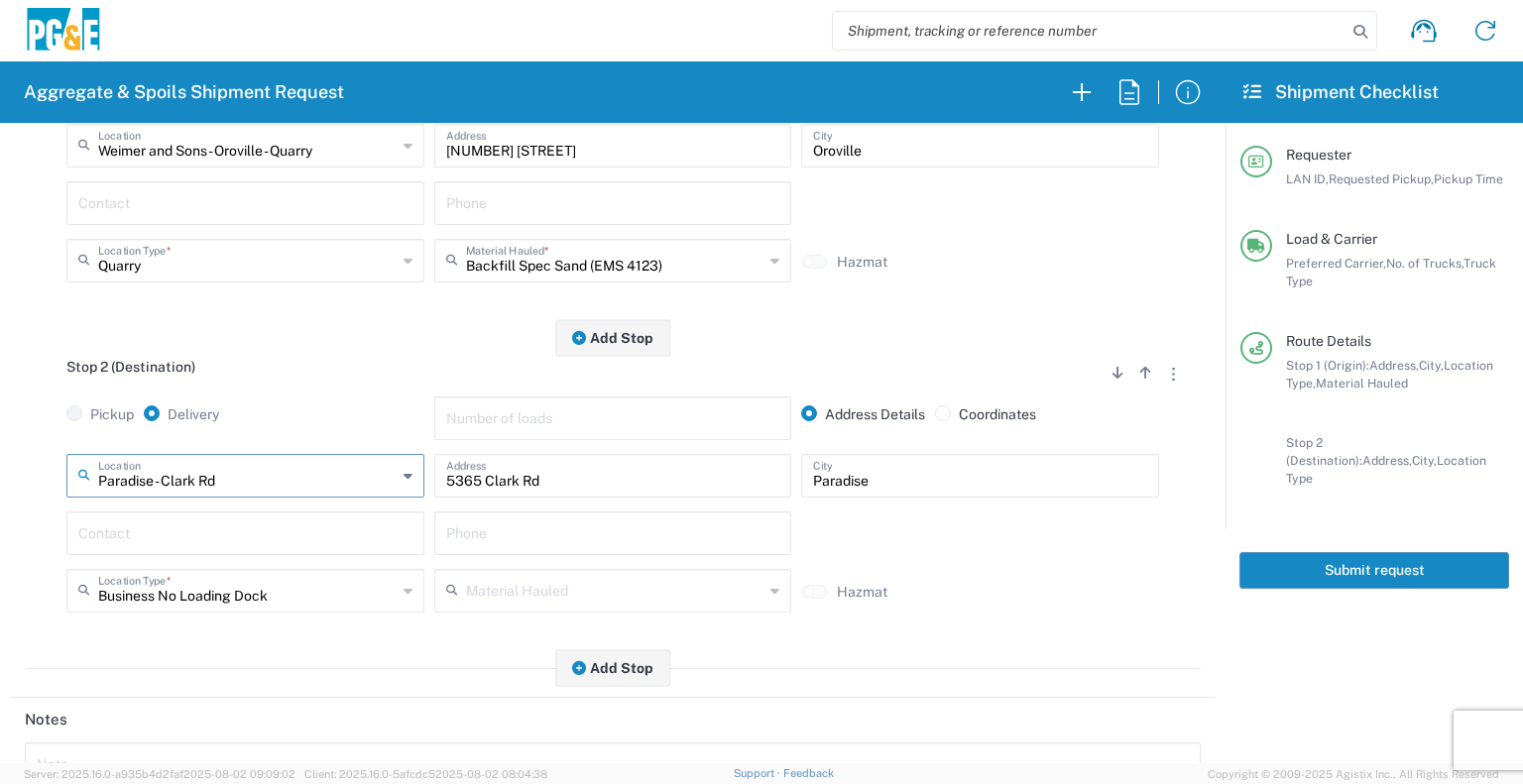 type on "Paradise - Clark Rd" 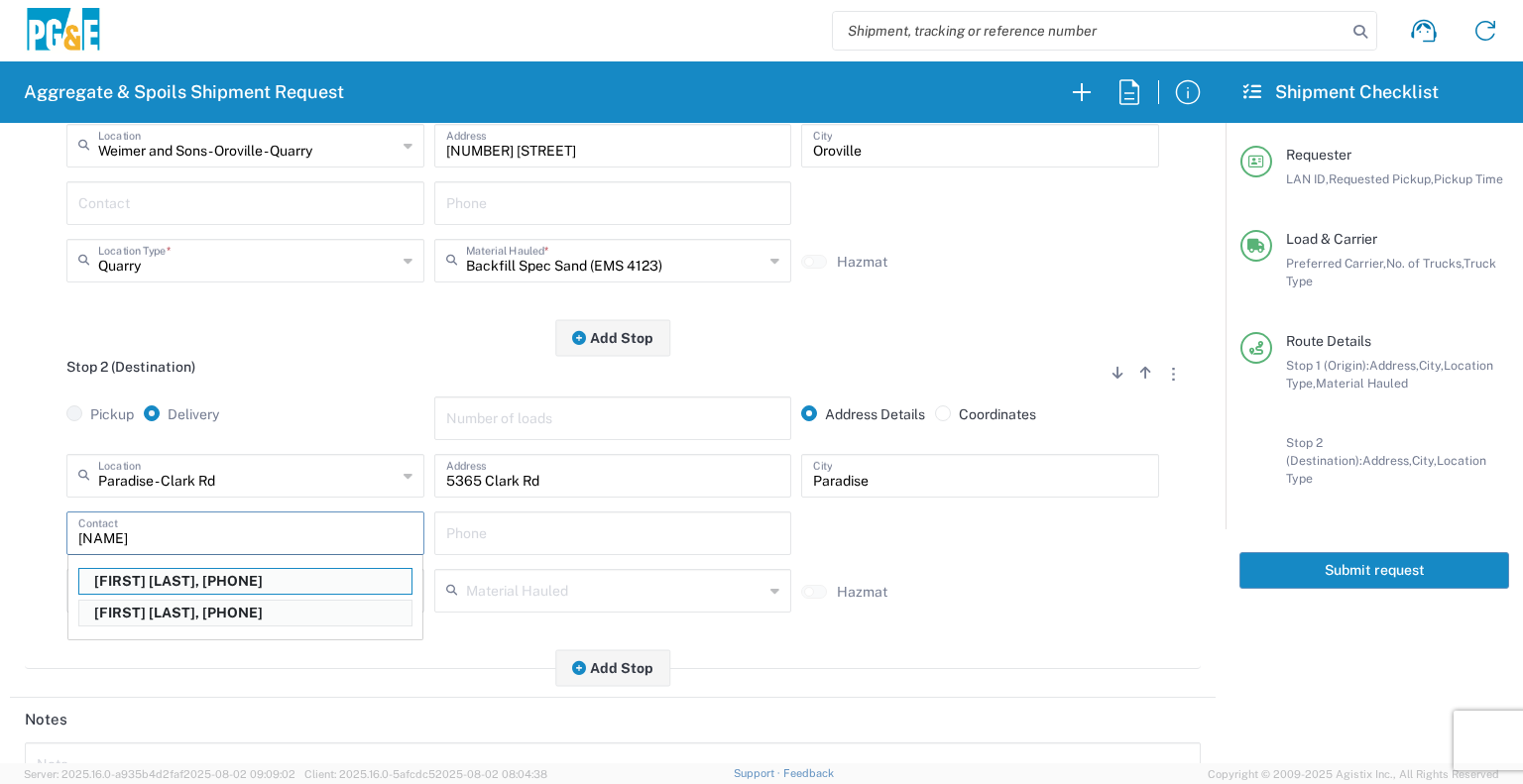 type on "David McGregor" 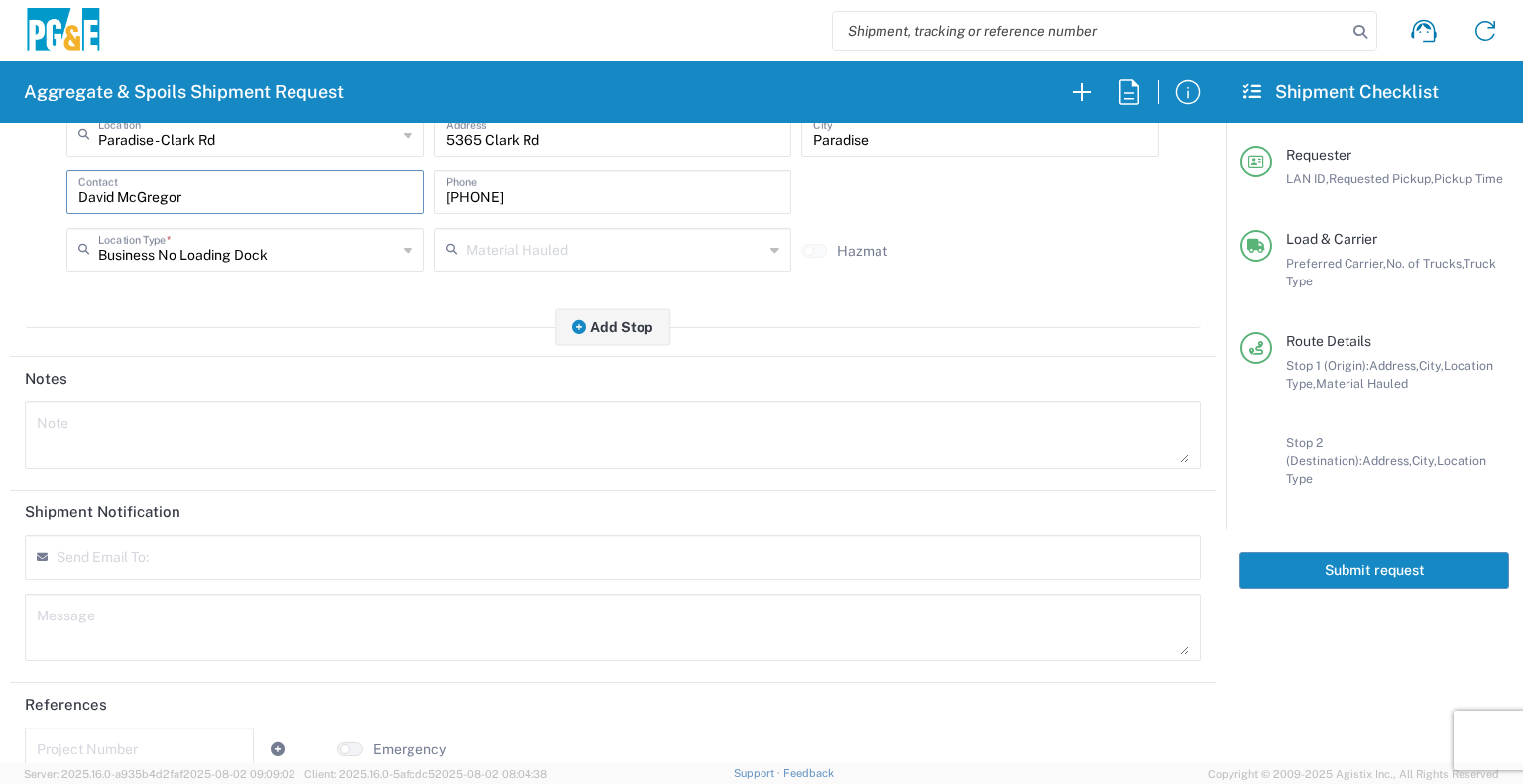 scroll, scrollTop: 728, scrollLeft: 0, axis: vertical 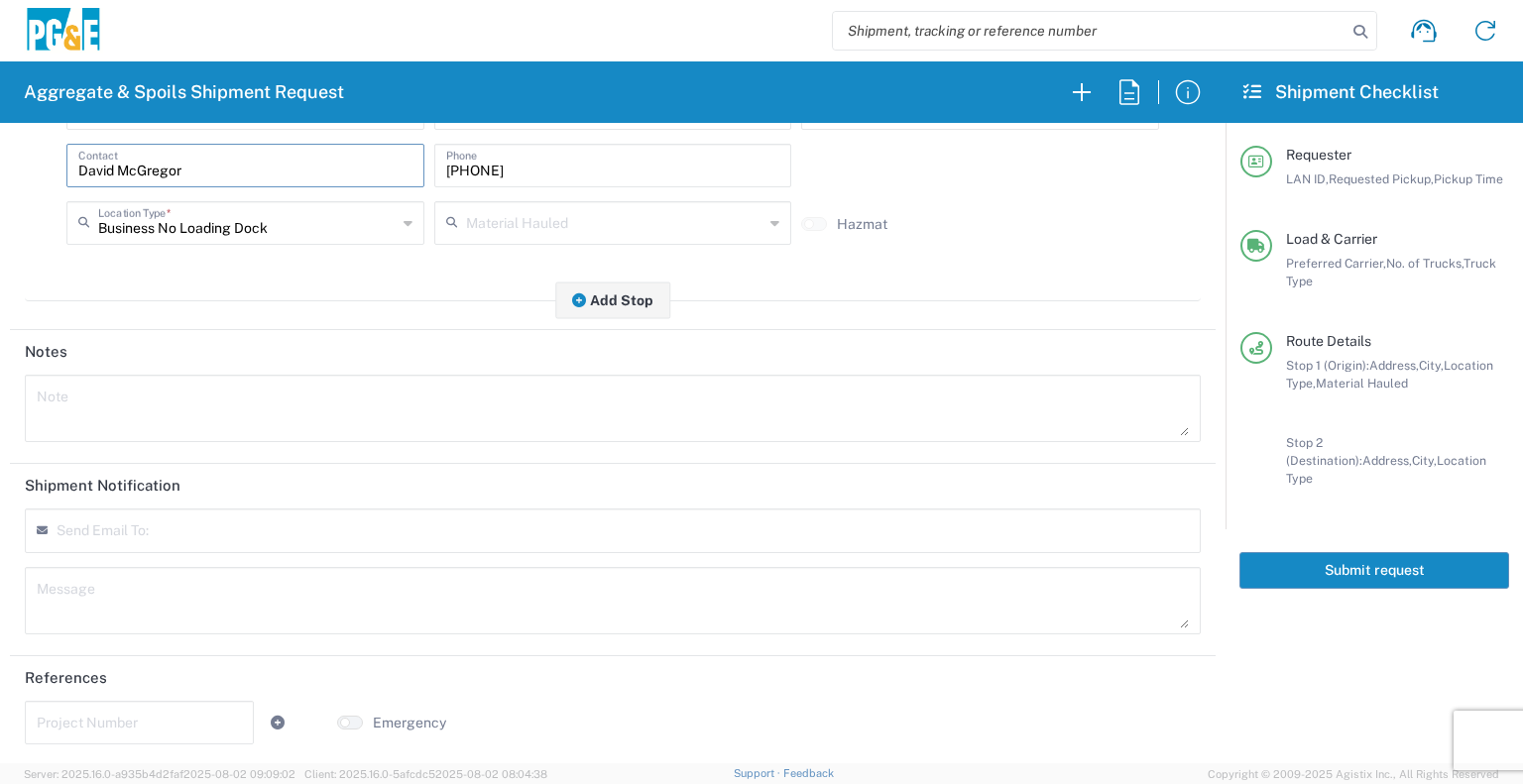 type on "David McGregor" 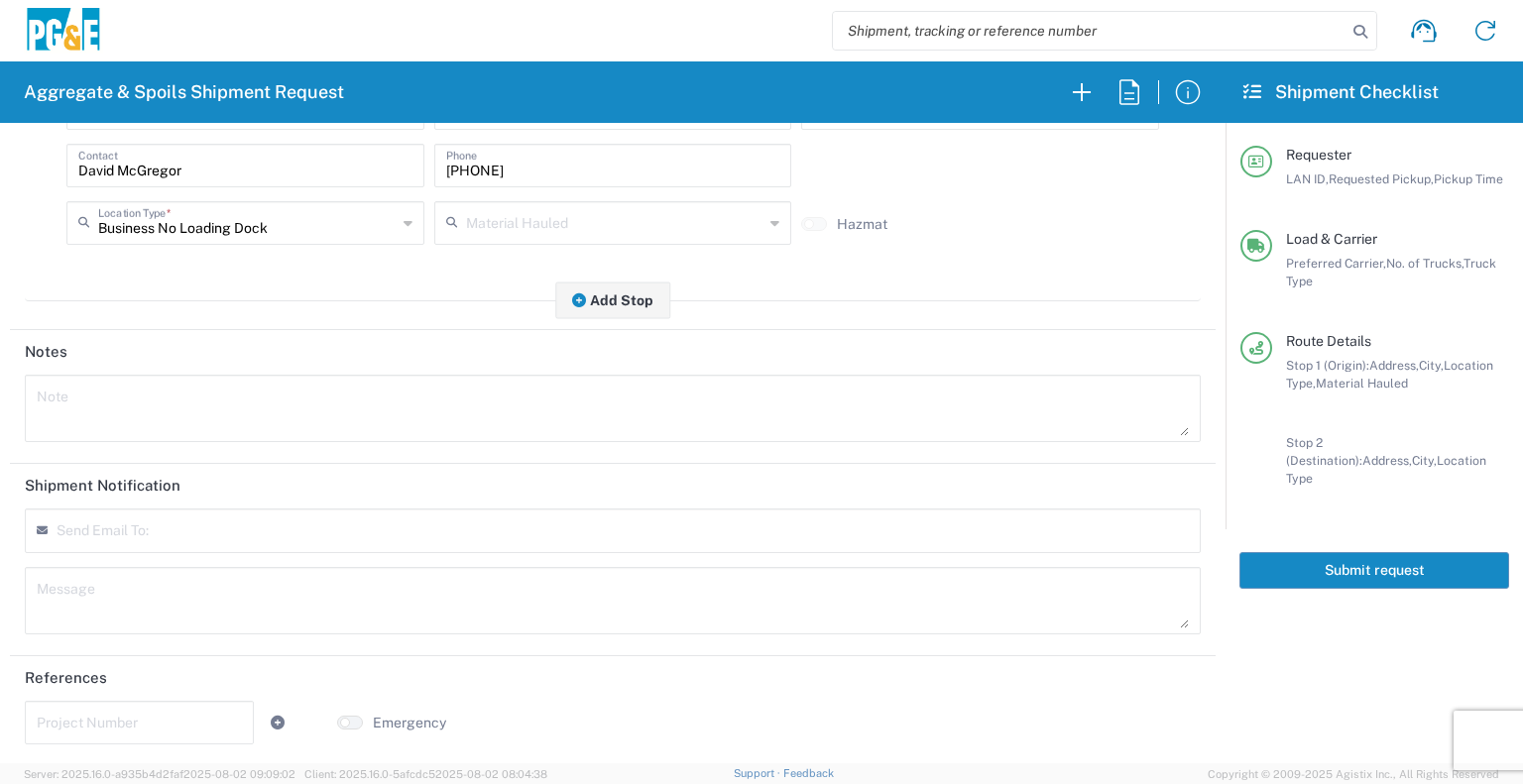 click 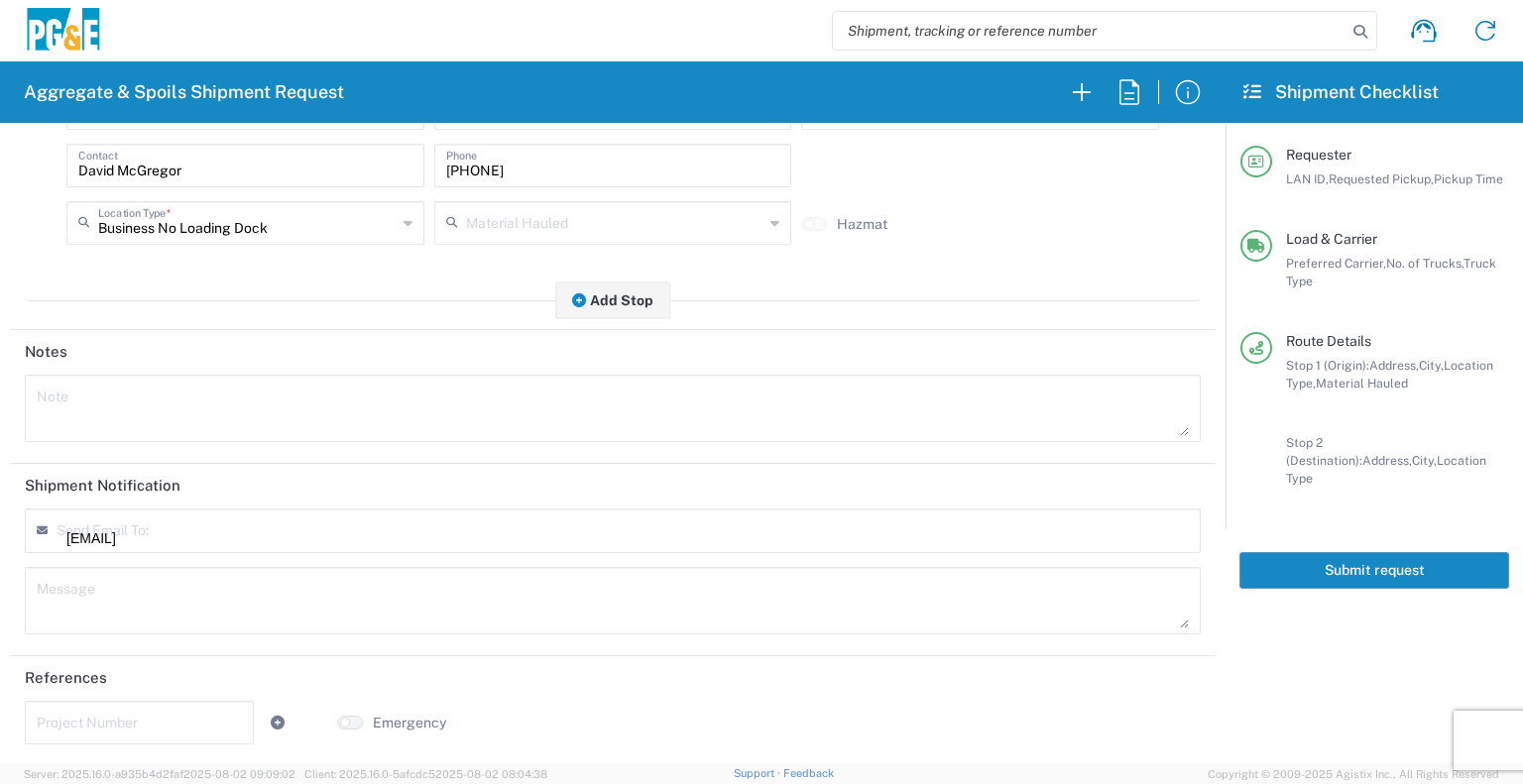 type on "skkj@pge.com" 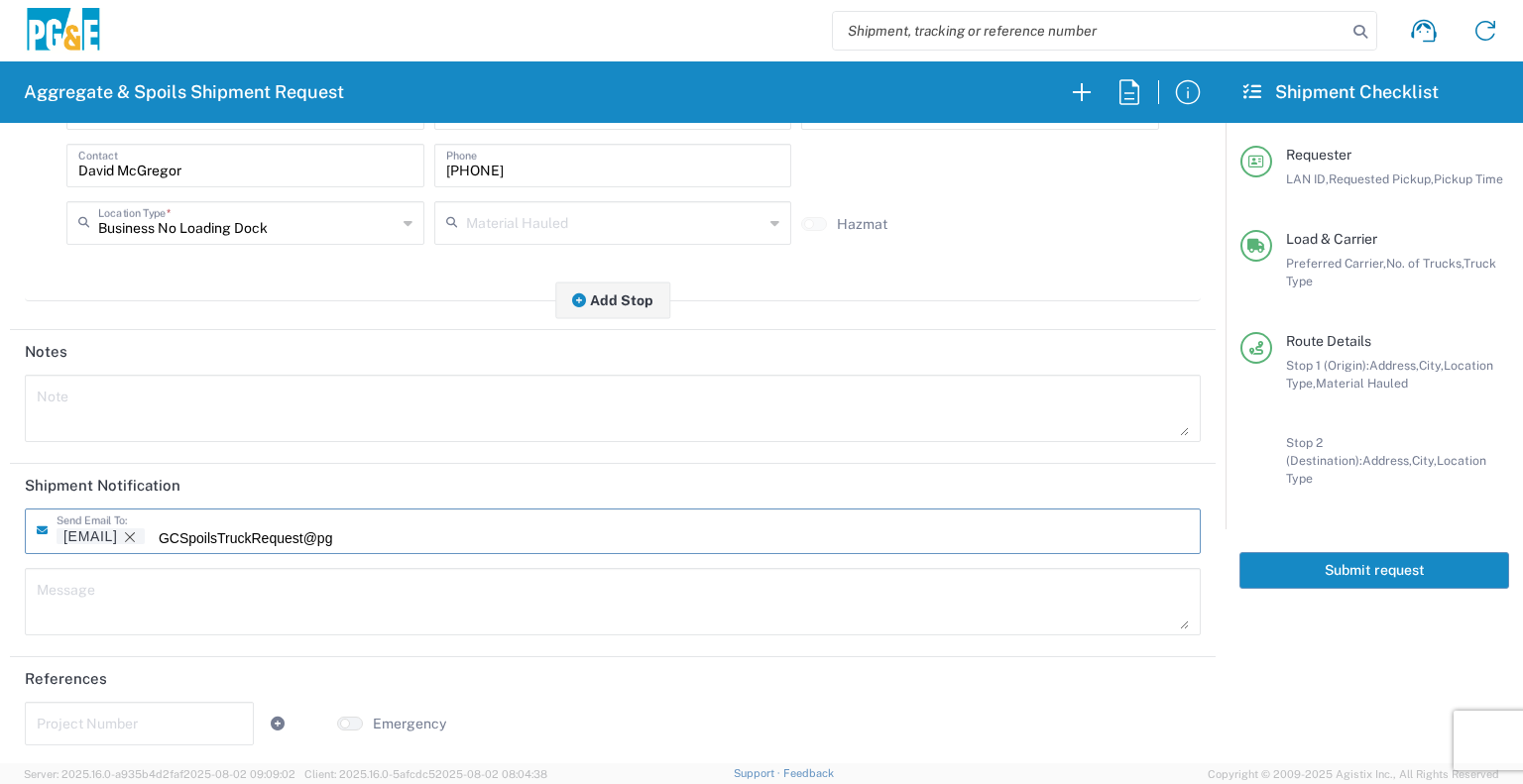 scroll, scrollTop: 0, scrollLeft: 0, axis: both 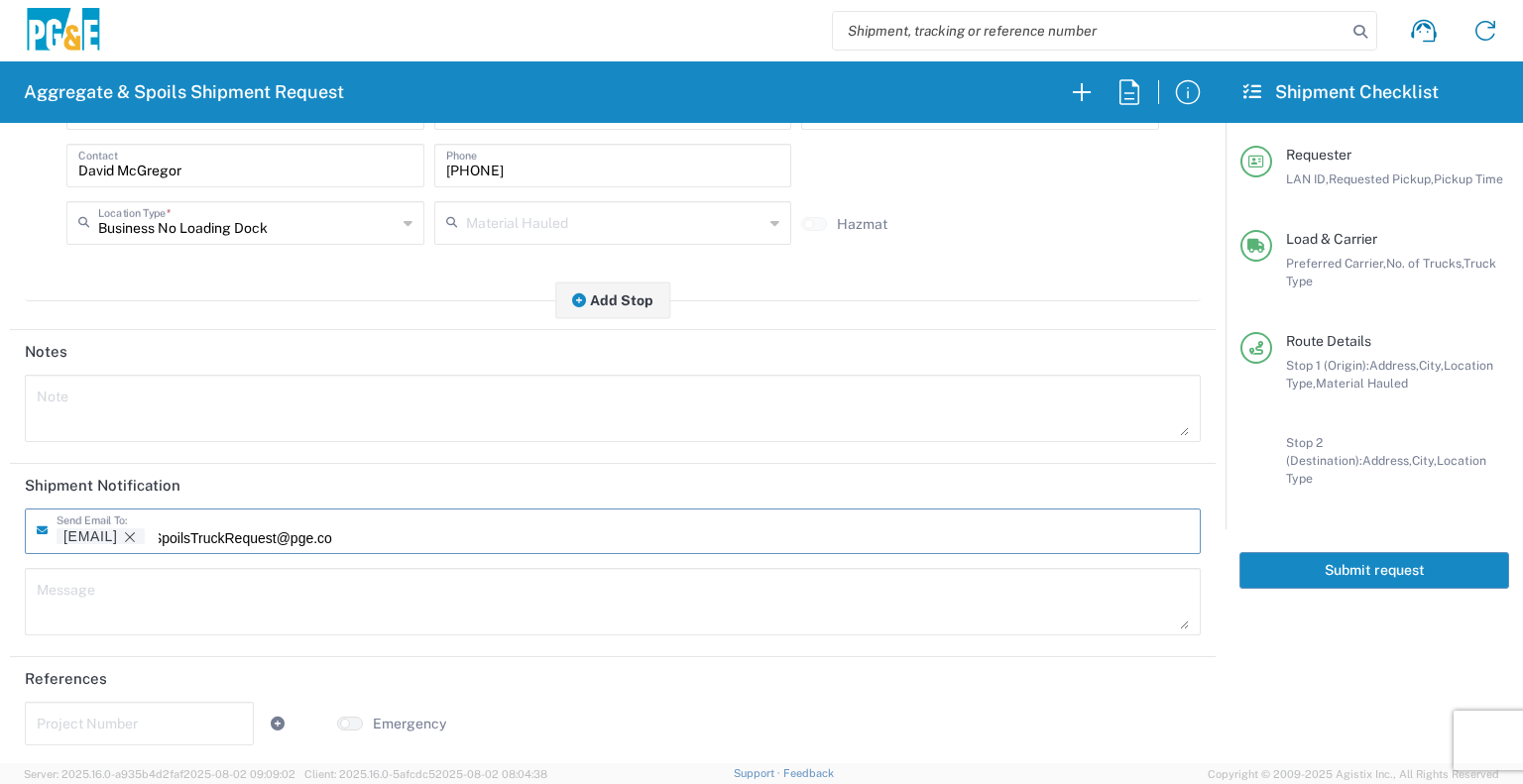 type on "GCSpoilsTruckRequest@pge.com" 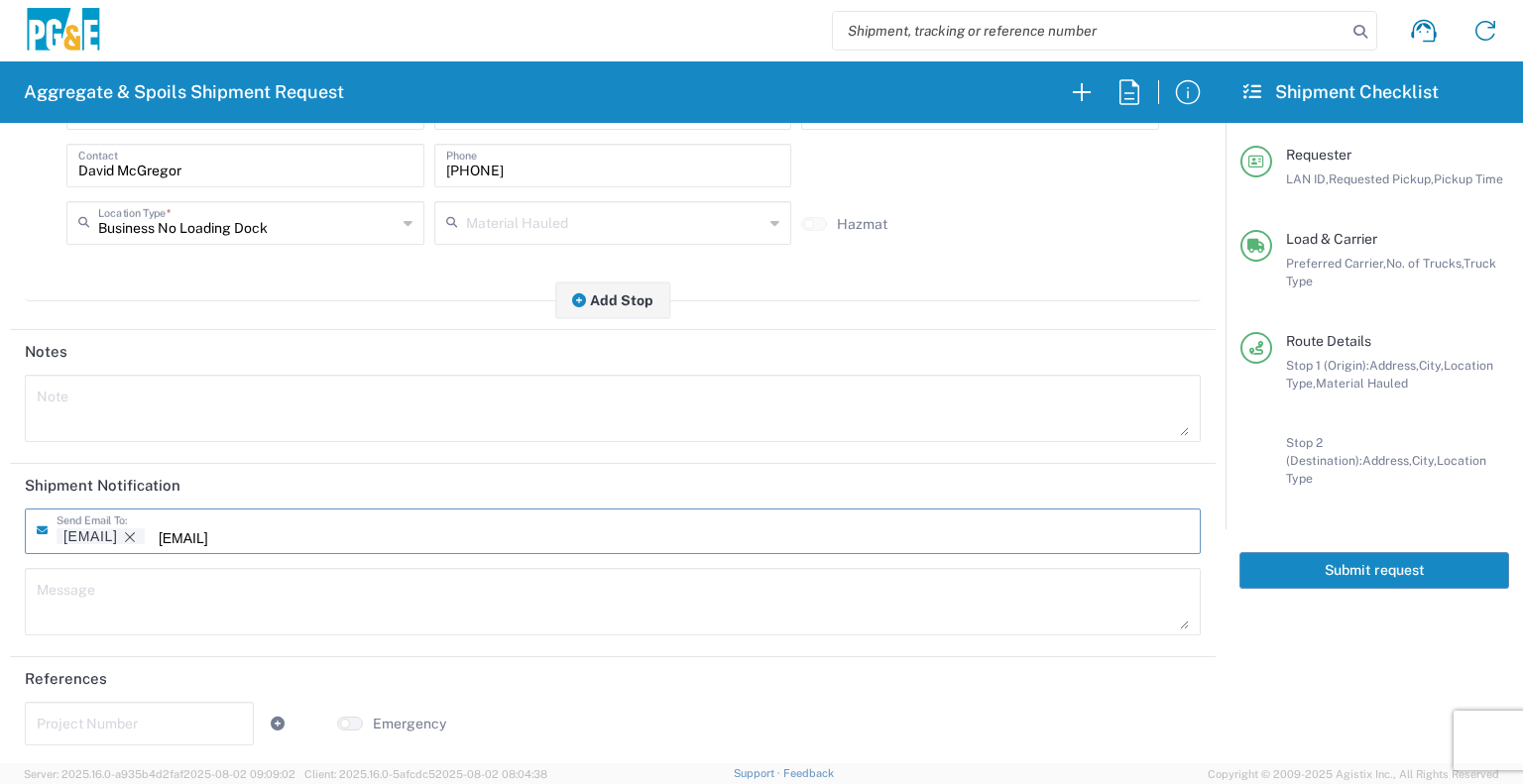 scroll, scrollTop: 0, scrollLeft: 39, axis: horizontal 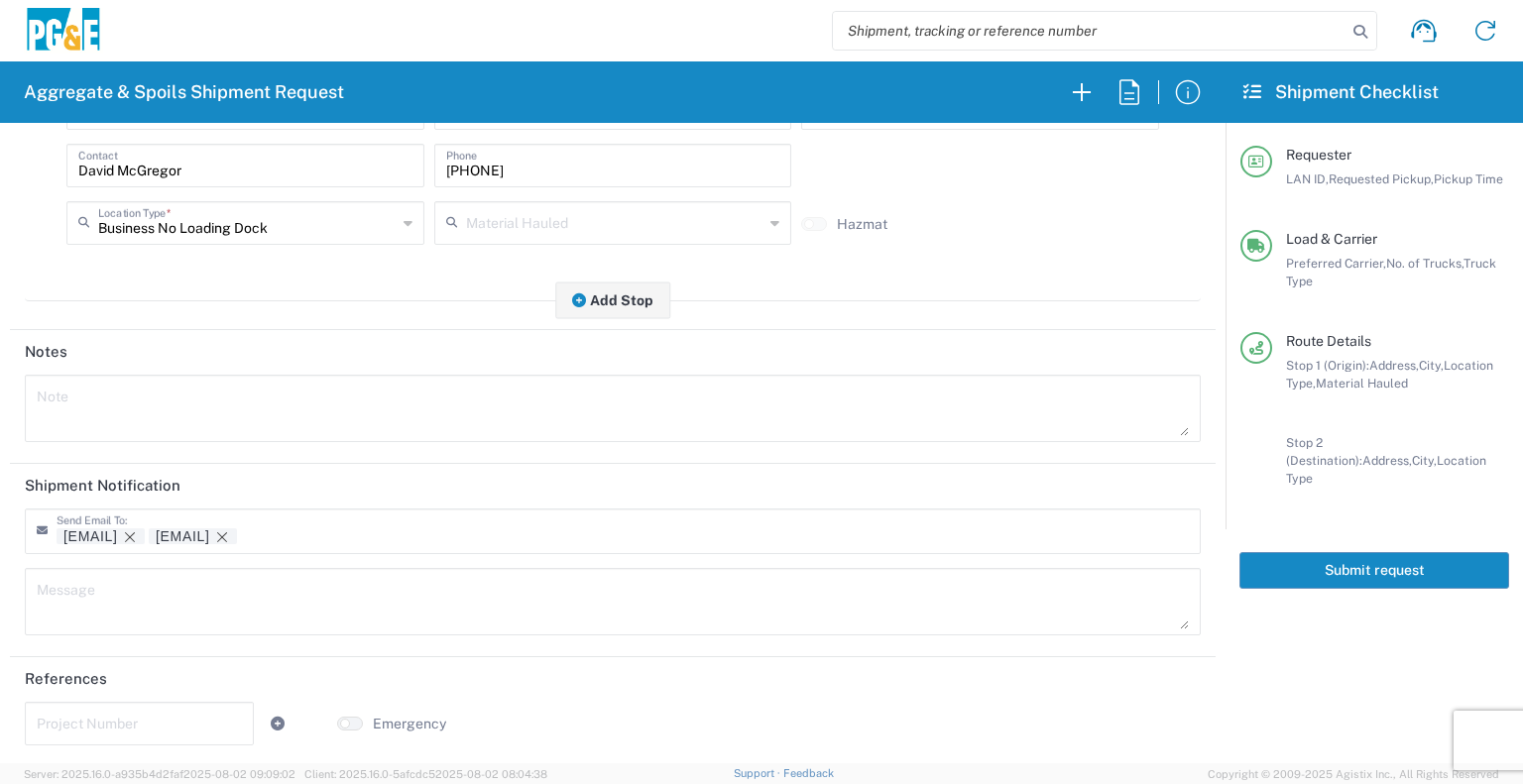 click on "Submit request" 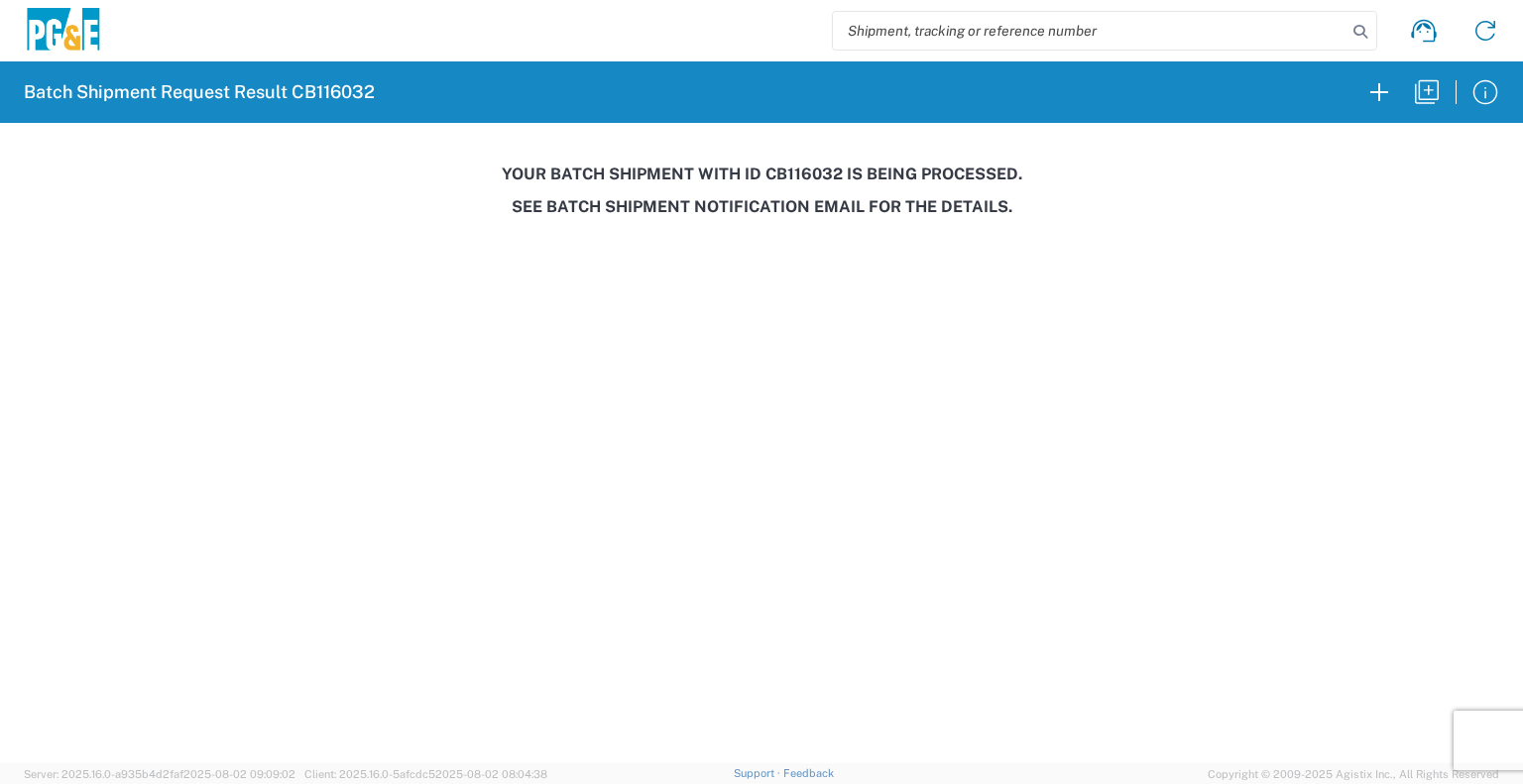 click on "Your batch shipment with id CB116032 is being processed." 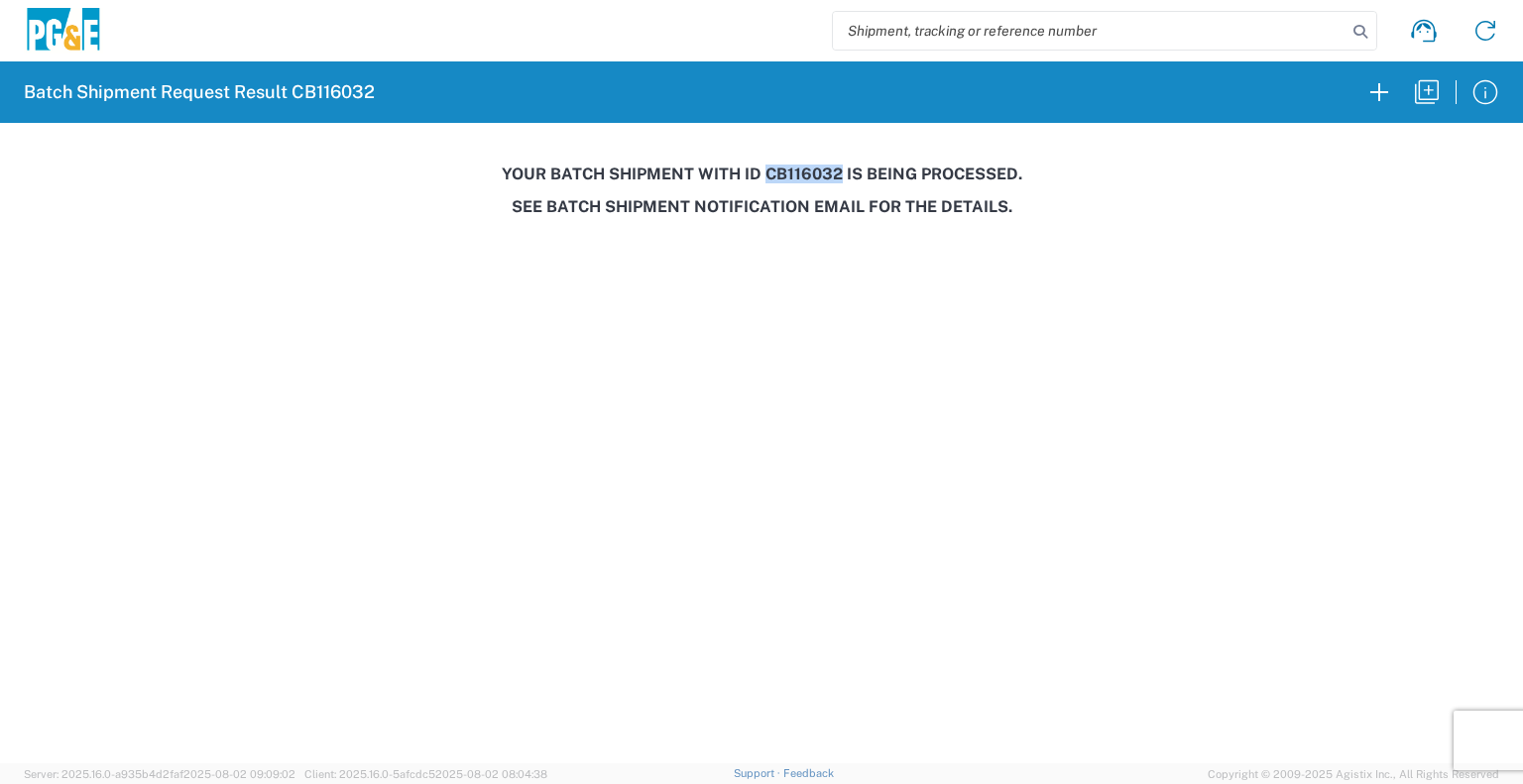 click on "Your batch shipment with id CB116032 is being processed." 